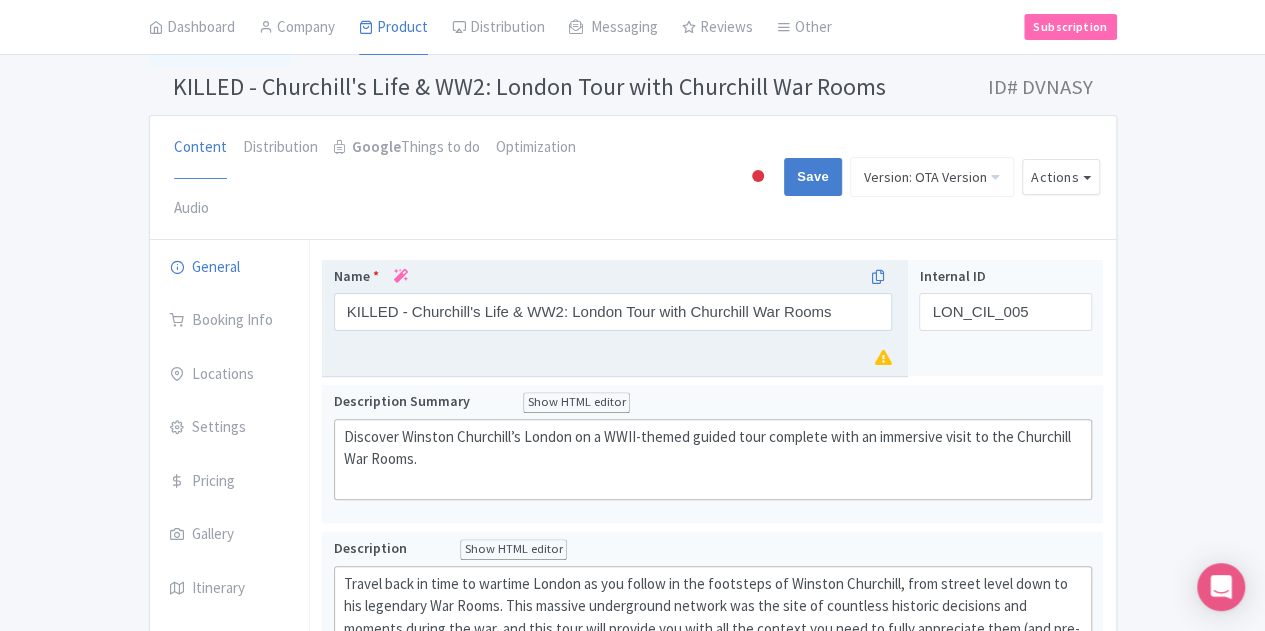 scroll, scrollTop: 0, scrollLeft: 0, axis: both 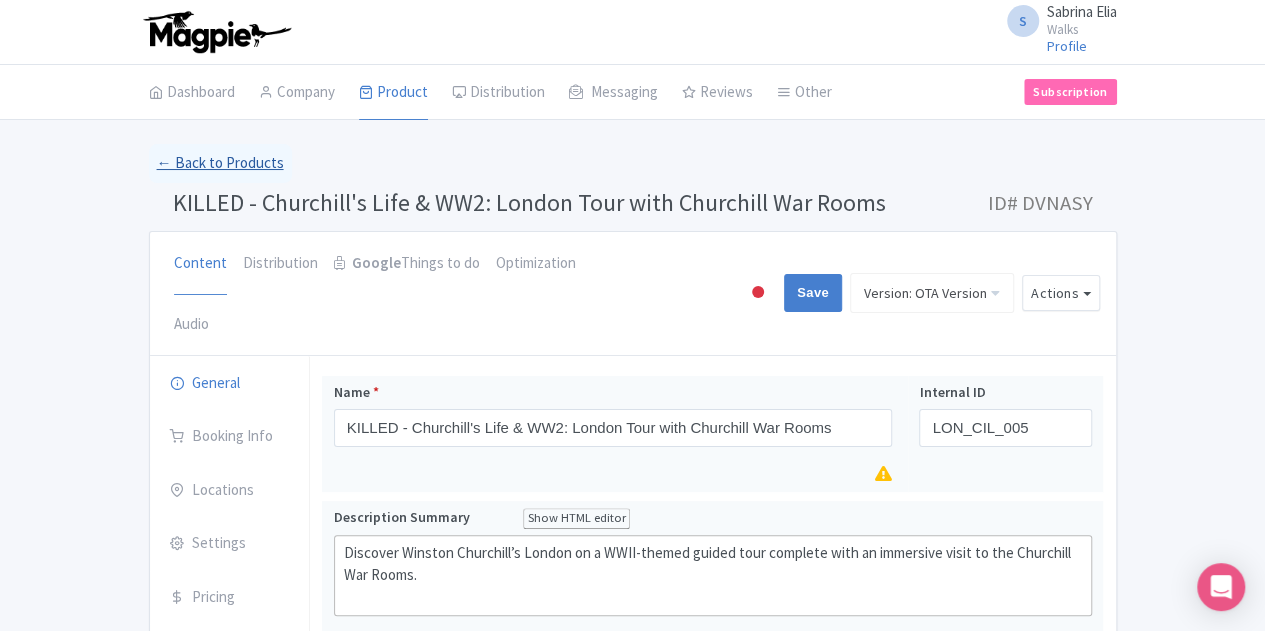 click on "← Back to Products" at bounding box center (220, 163) 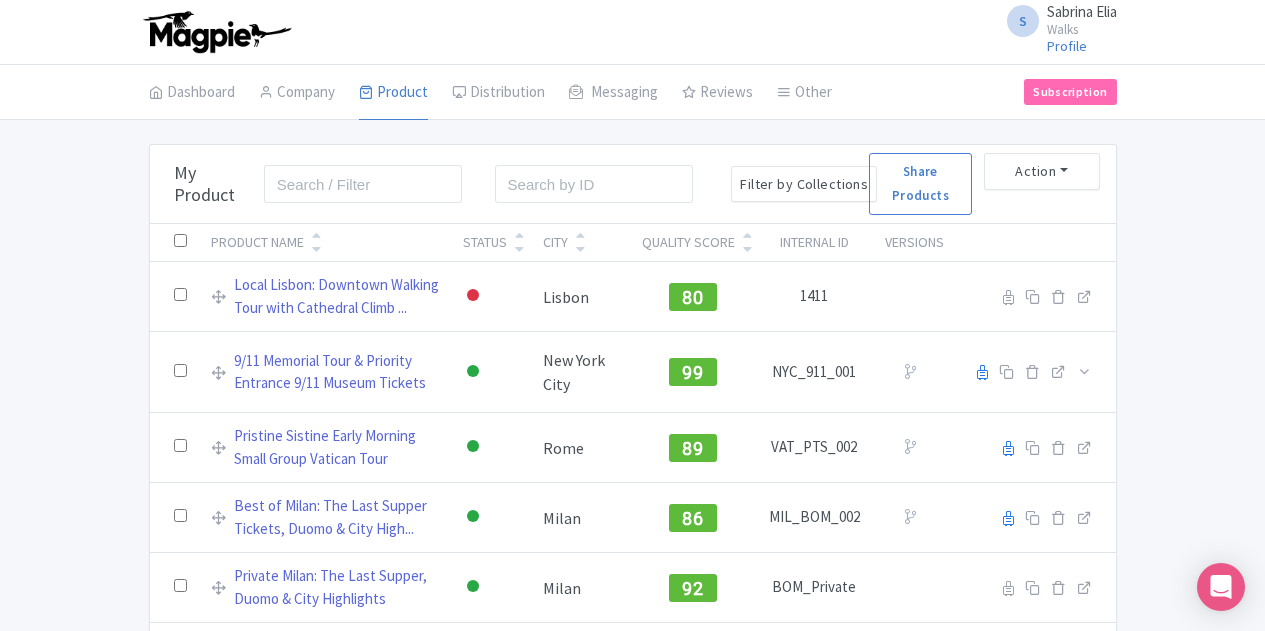 scroll, scrollTop: 0, scrollLeft: 0, axis: both 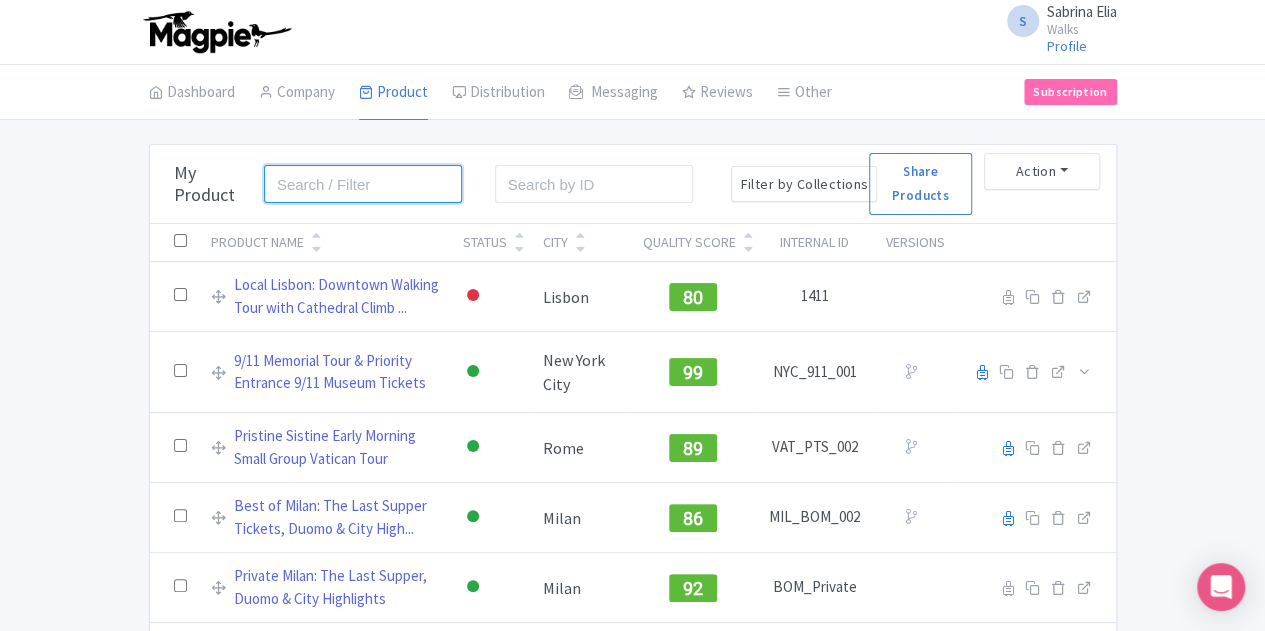 click at bounding box center (363, 184) 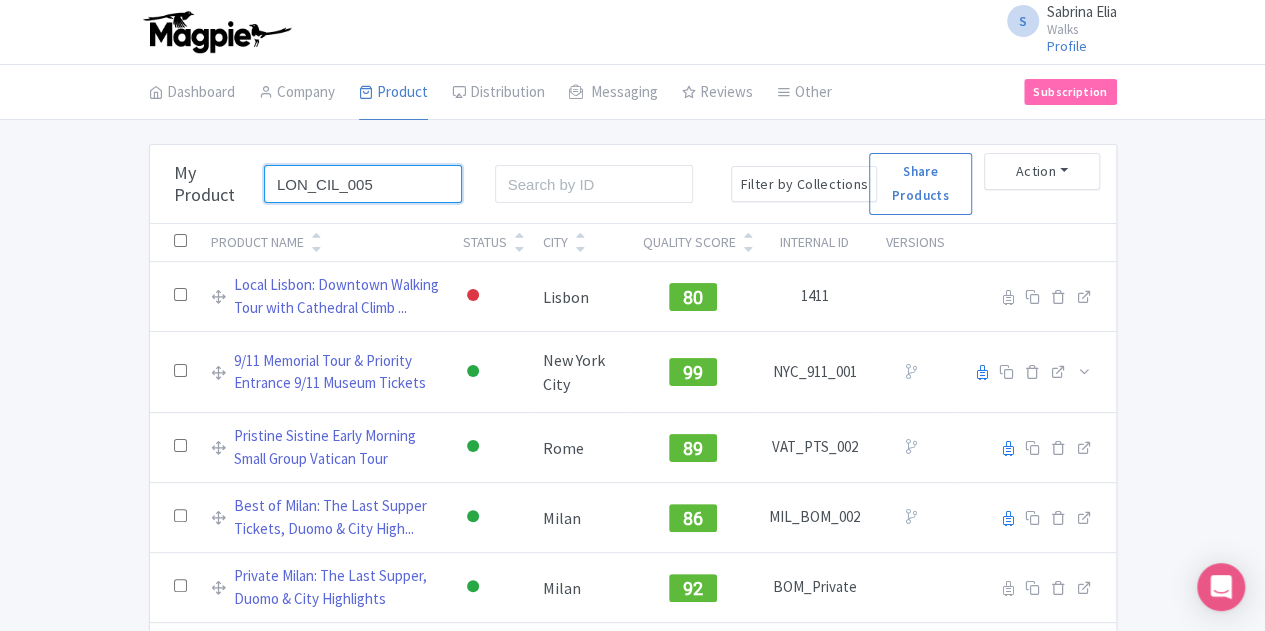 type on "LON_CIL_005" 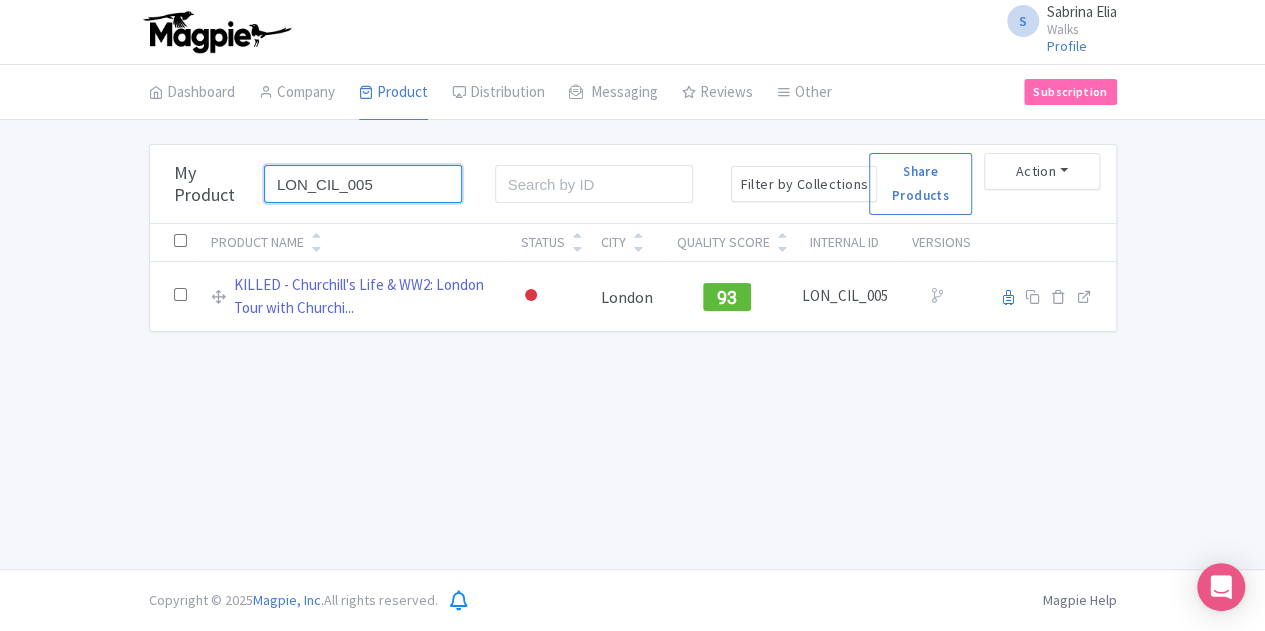 click on "LON_CIL_005" at bounding box center [363, 184] 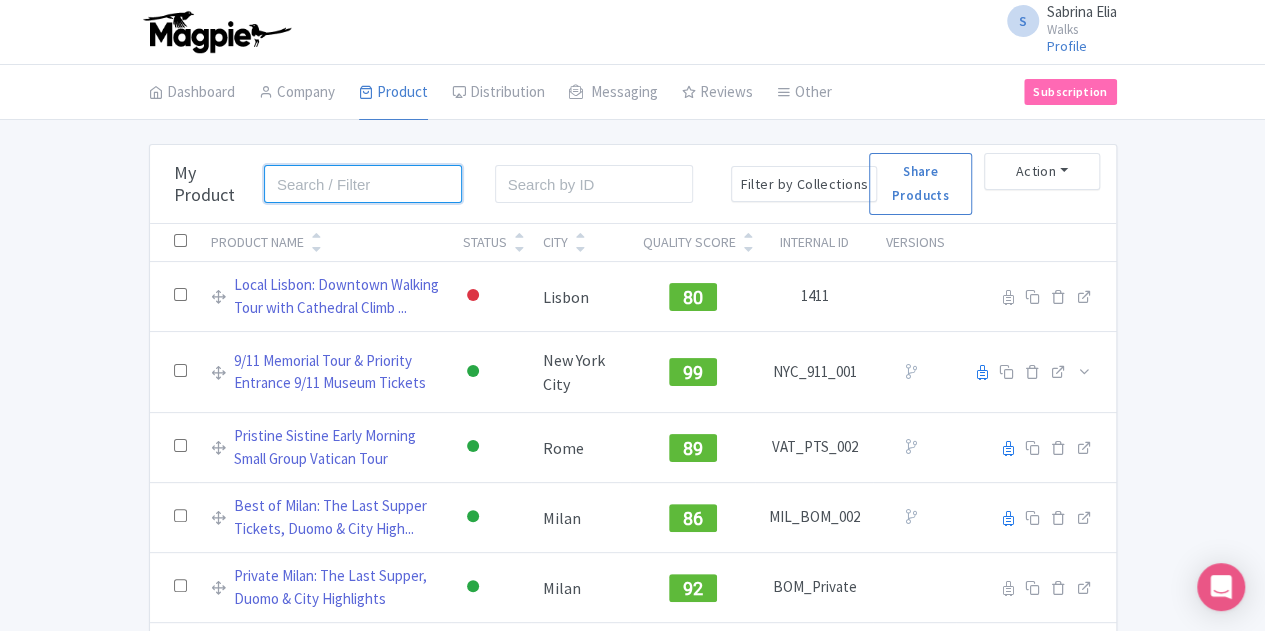 click at bounding box center (363, 184) 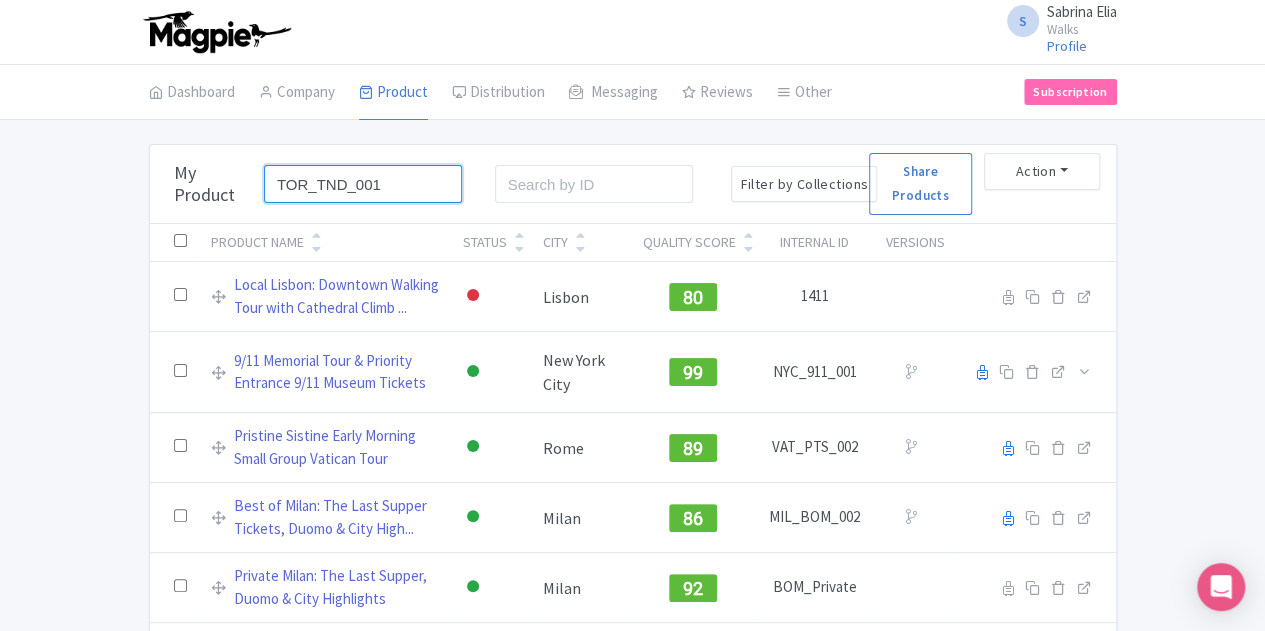 click on "Search" at bounding box center [0, 0] 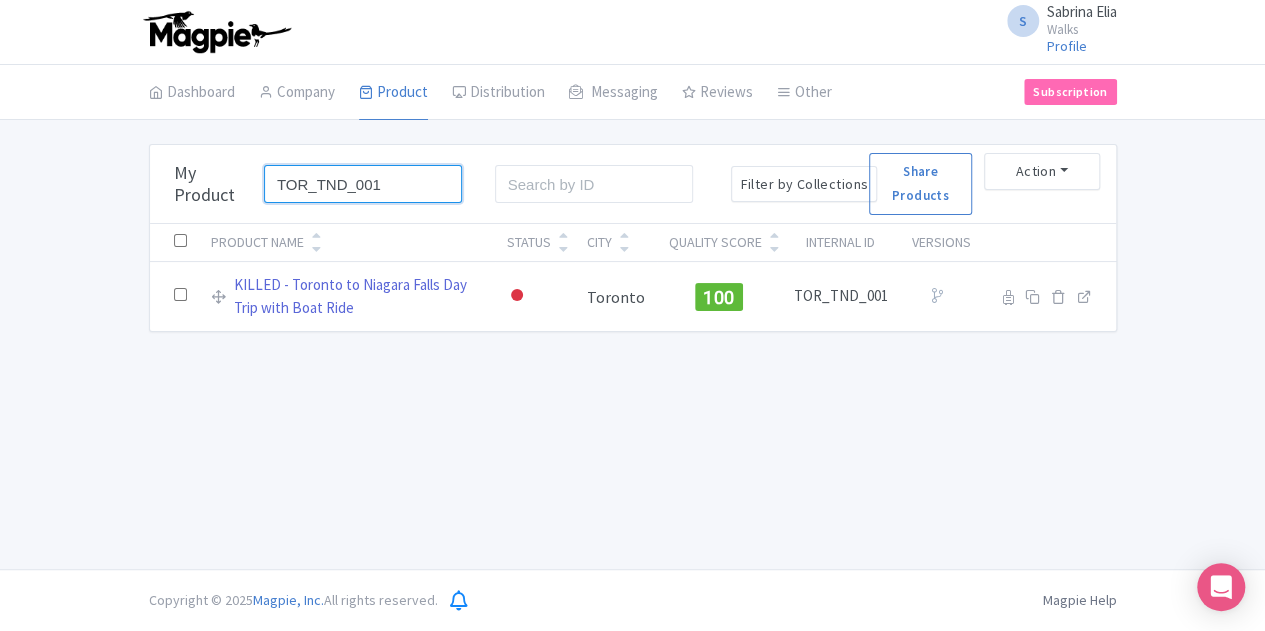 click on "TOR_TND_001" at bounding box center (363, 184) 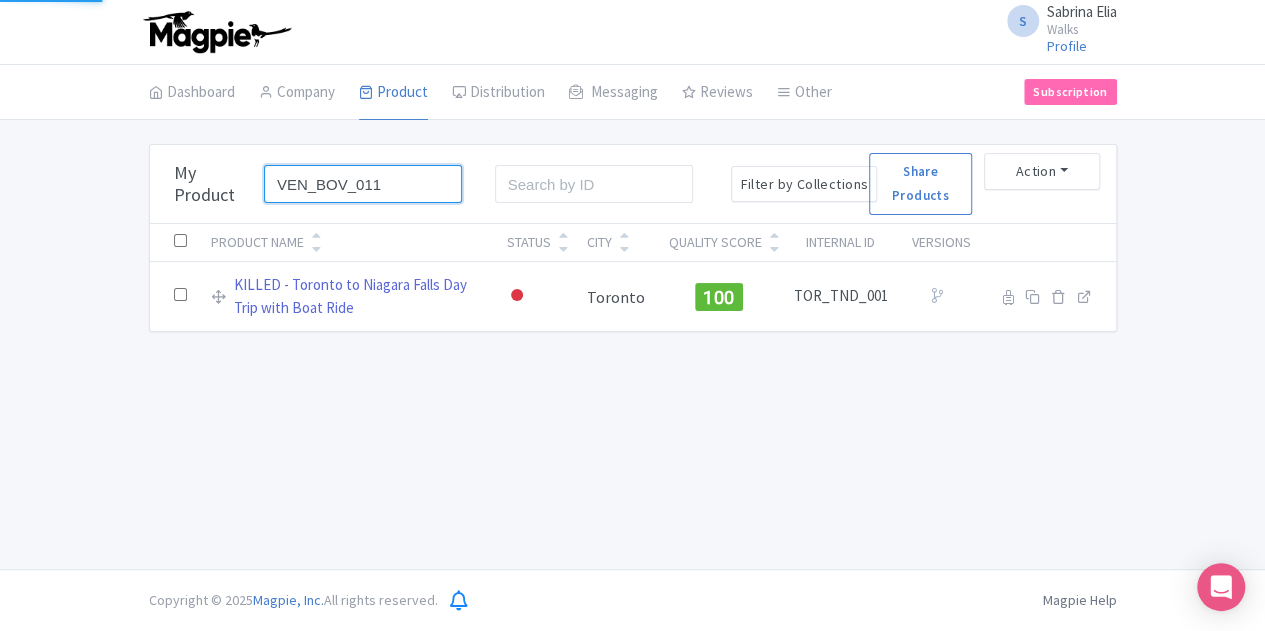 type on "VEN_BOV_011" 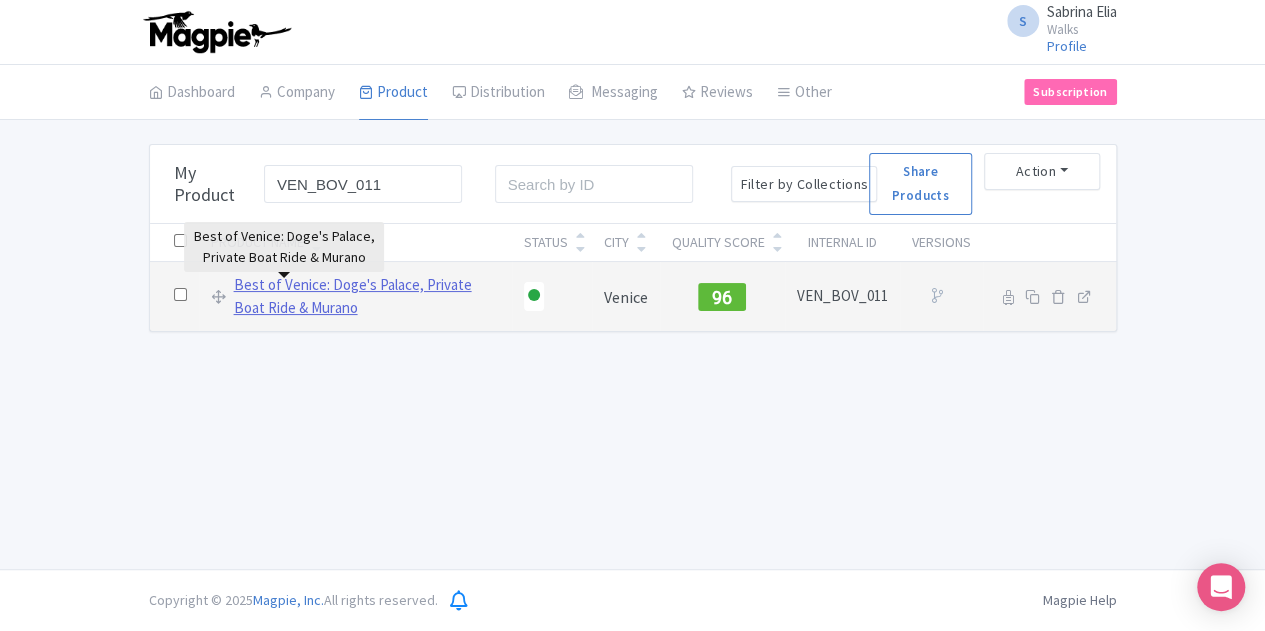 click on "Best of Venice: Doge's Palace, Private Boat Ride & Murano" at bounding box center (367, 296) 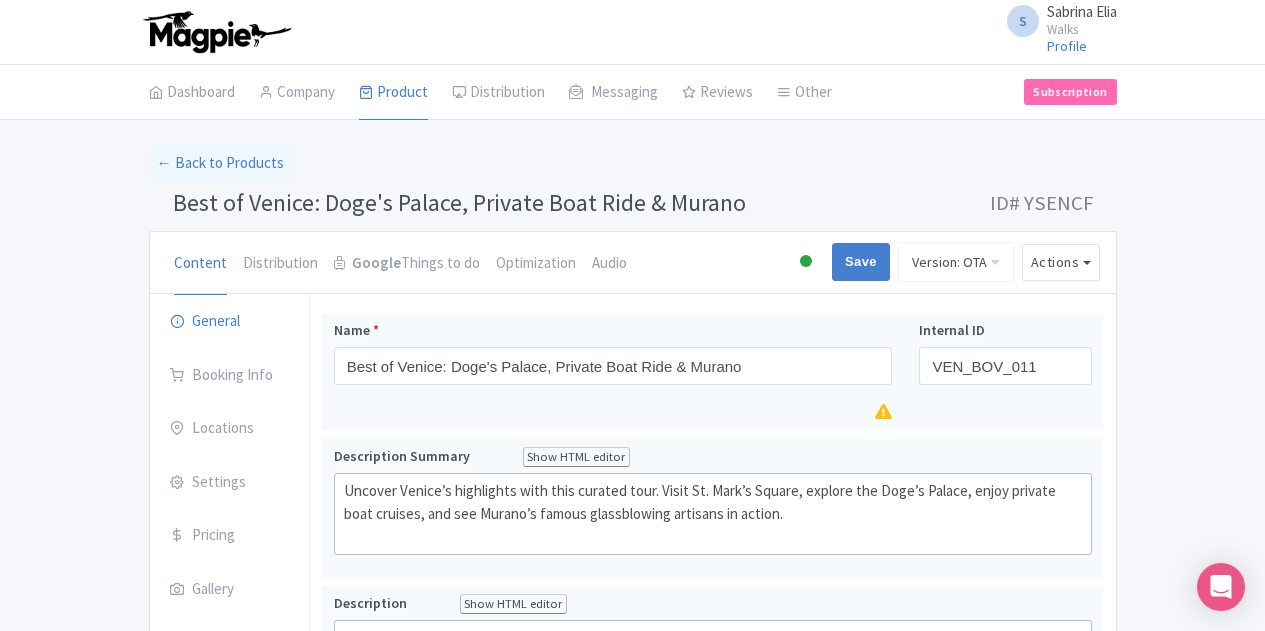 scroll, scrollTop: 0, scrollLeft: 0, axis: both 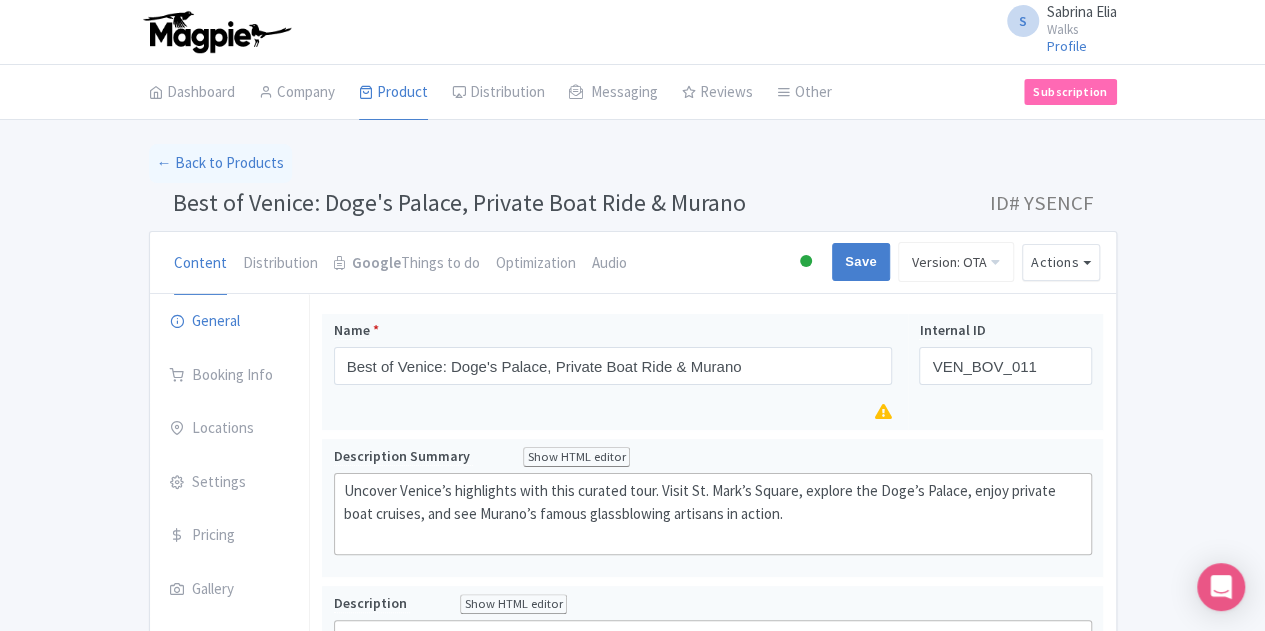 click at bounding box center (806, 261) 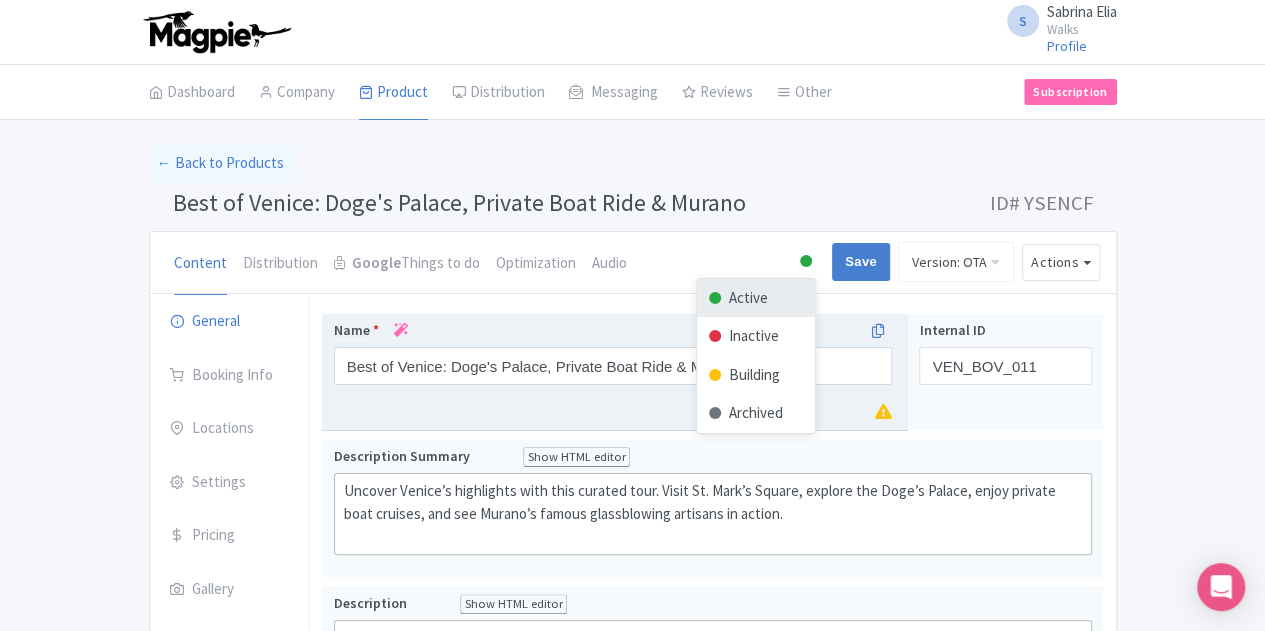 drag, startPoint x: 877, startPoint y: 337, endPoint x: 606, endPoint y: 349, distance: 271.26556 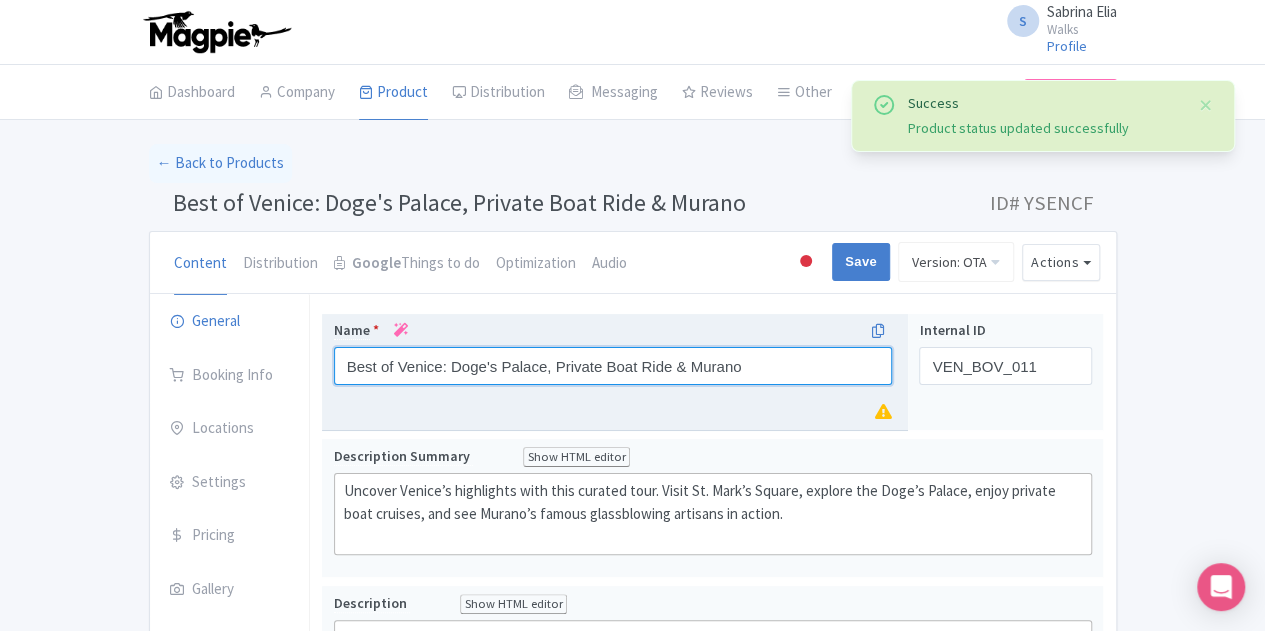 drag, startPoint x: 253, startPoint y: 362, endPoint x: 272, endPoint y: 383, distance: 28.319605 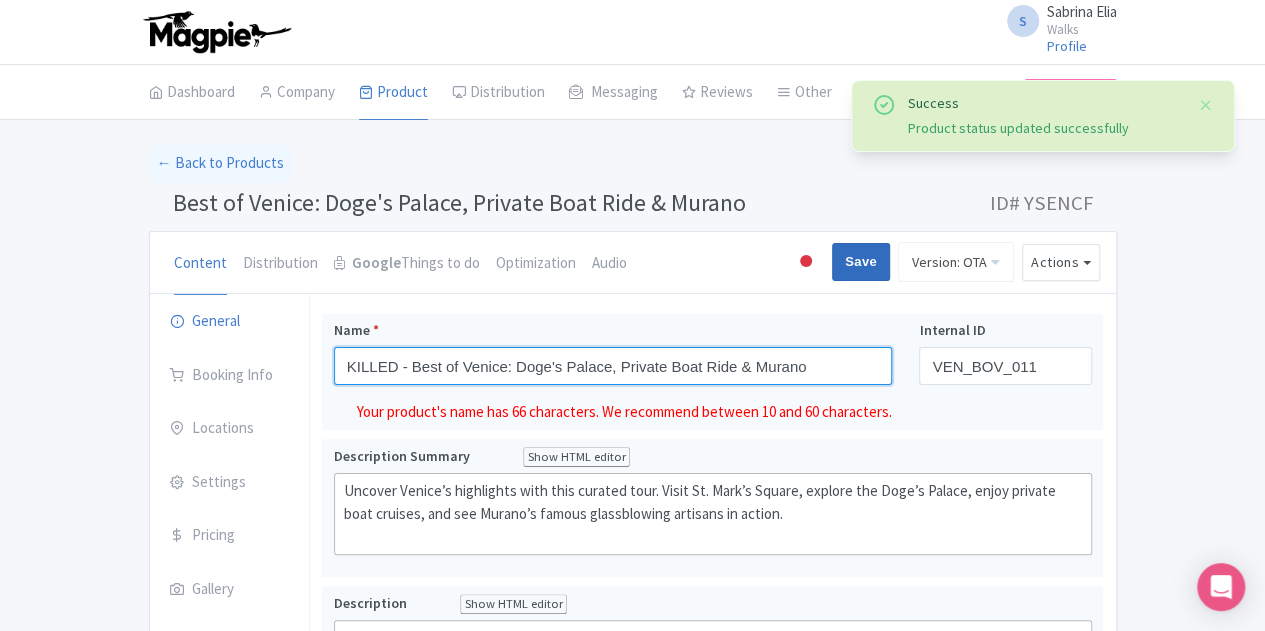 type on "KILLED - Best of Venice: Doge's Palace, Private Boat Ride & Murano" 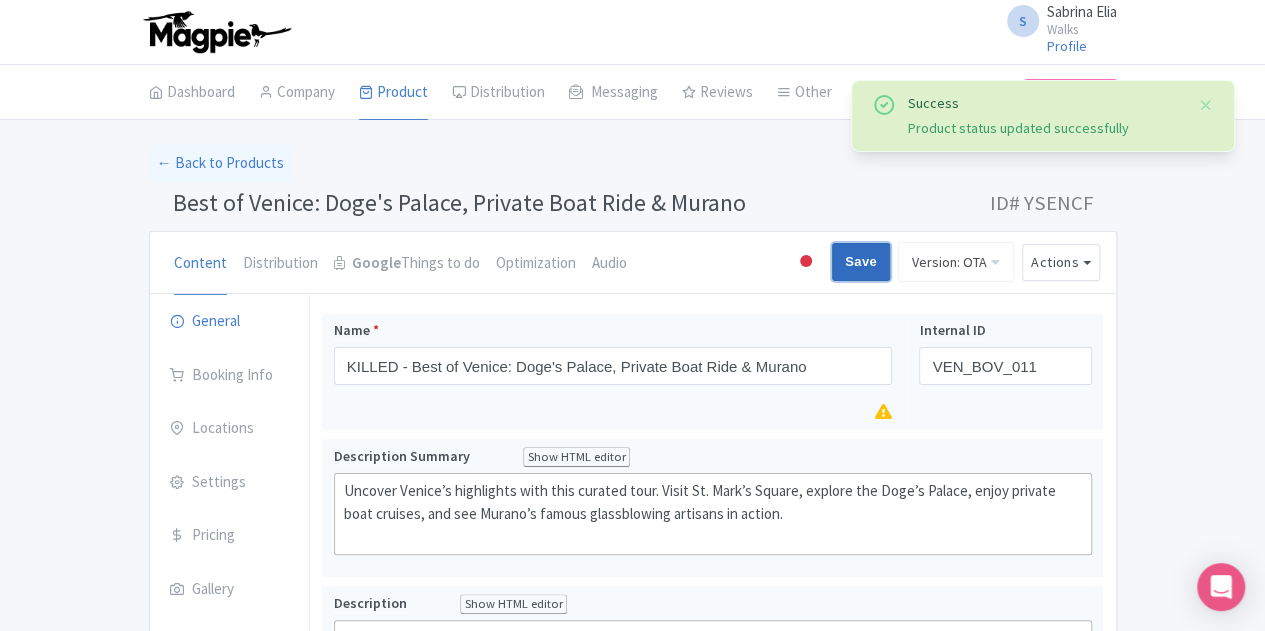 click on "Save" at bounding box center (861, 262) 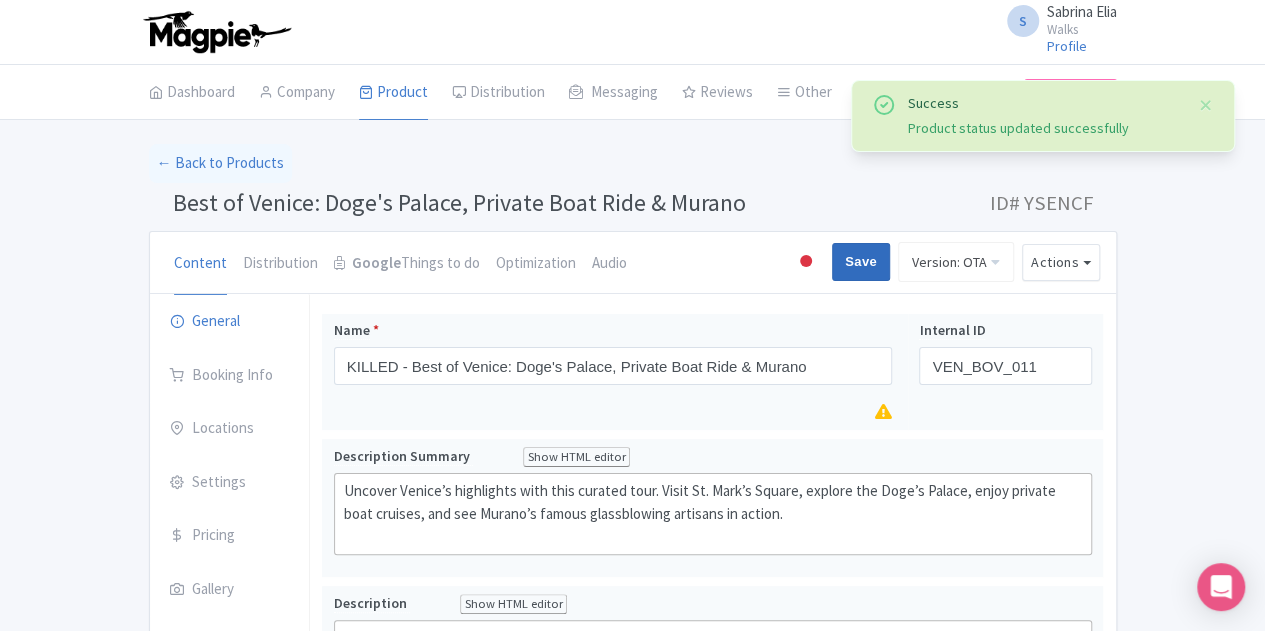 type on "Saving..." 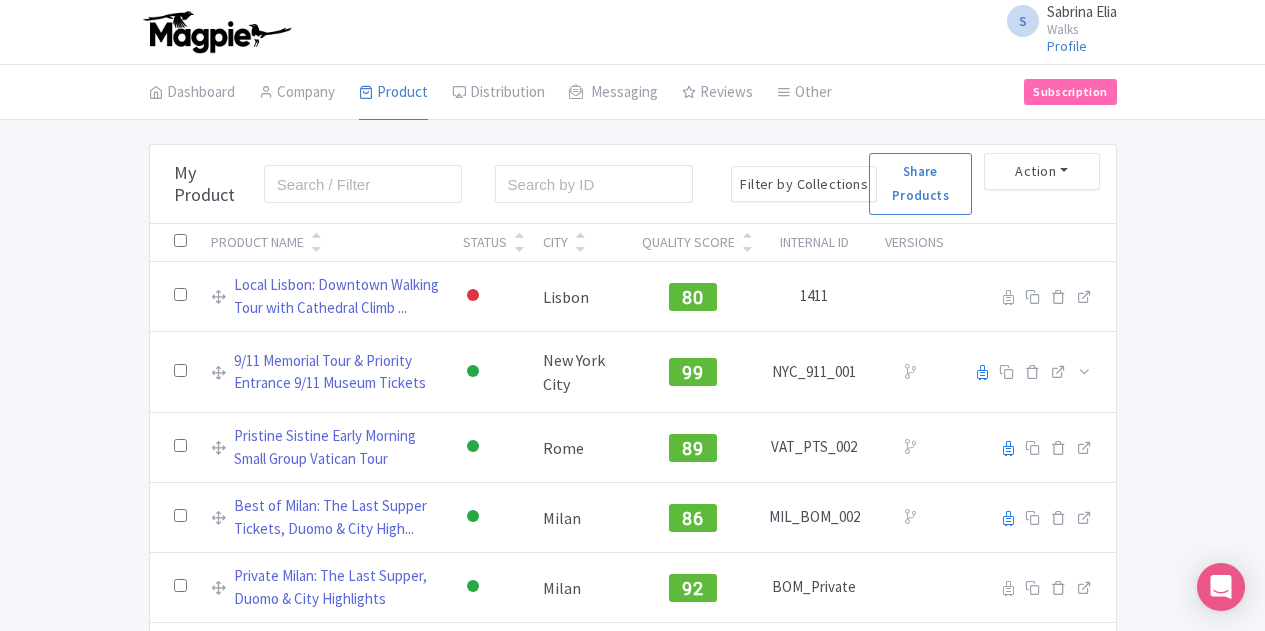 scroll, scrollTop: 0, scrollLeft: 0, axis: both 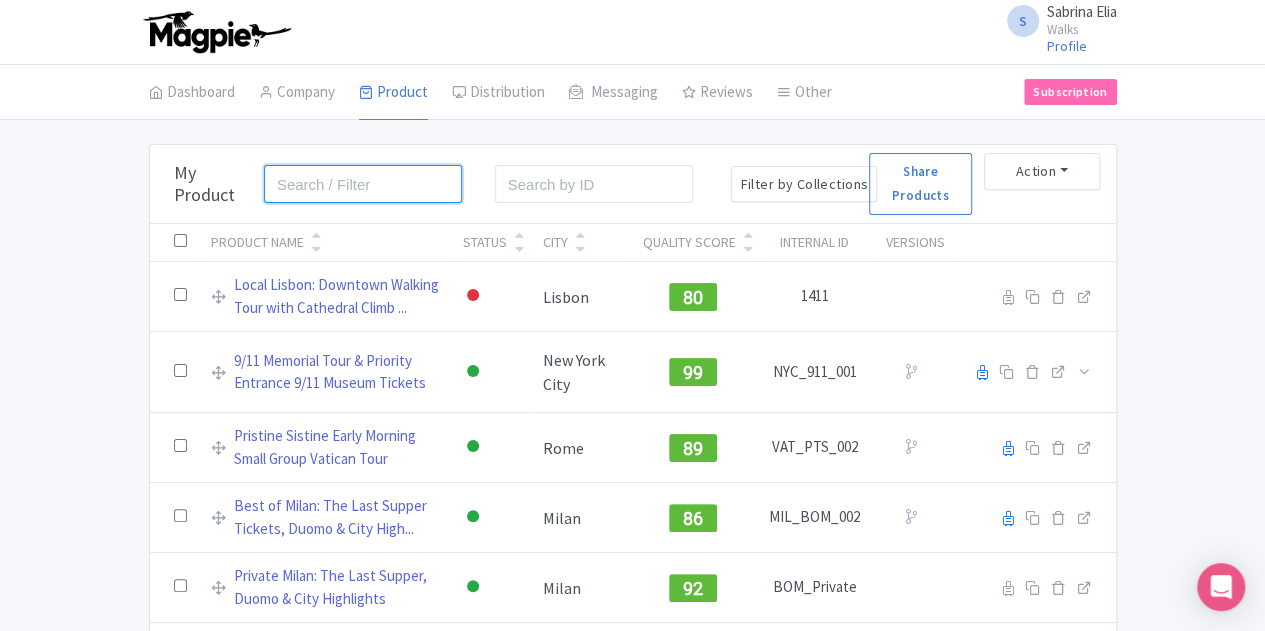 click at bounding box center (363, 184) 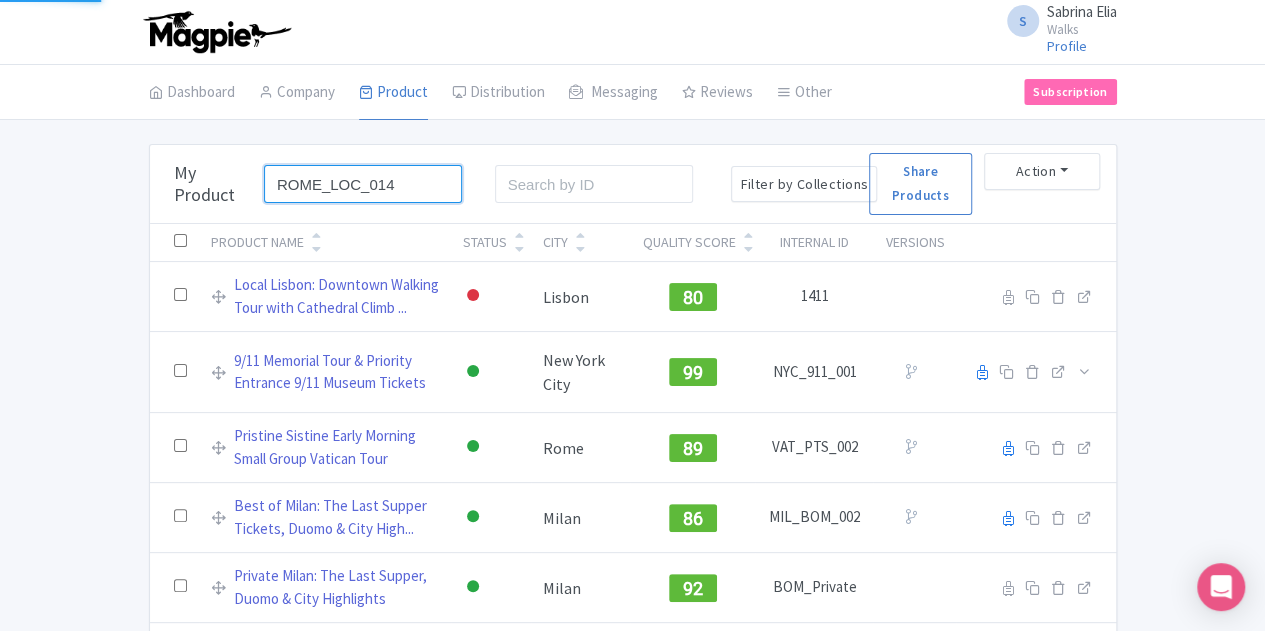 click on "Search" at bounding box center [0, 0] 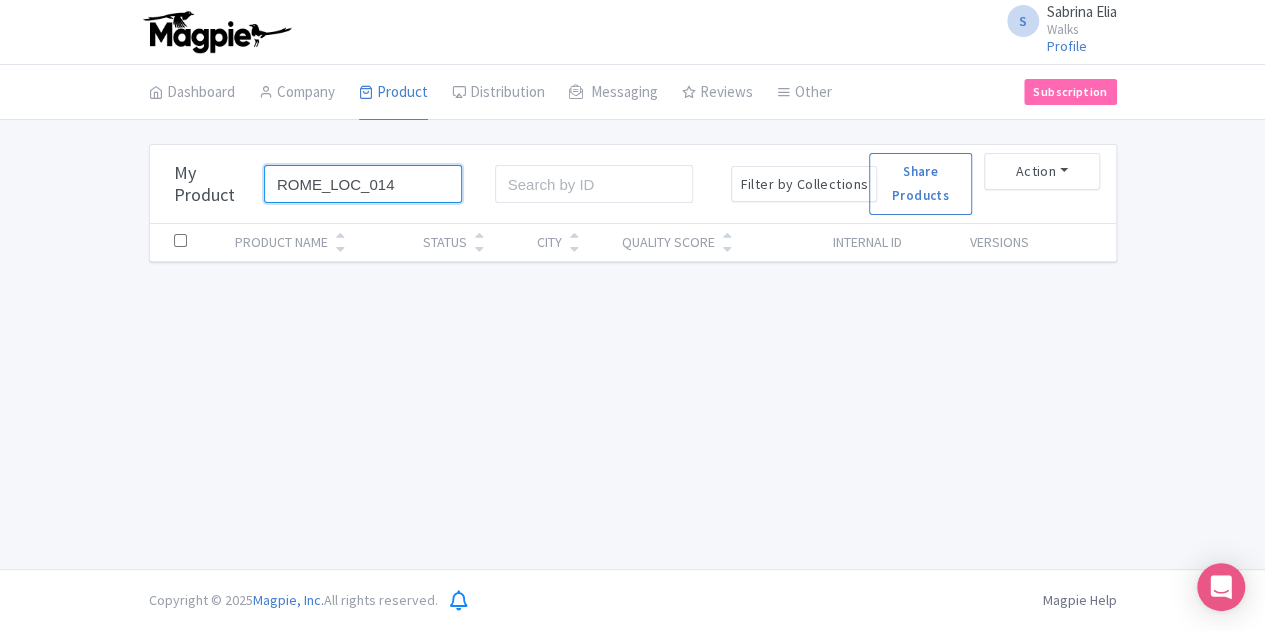 click on "ROME_LOC_014" at bounding box center (363, 184) 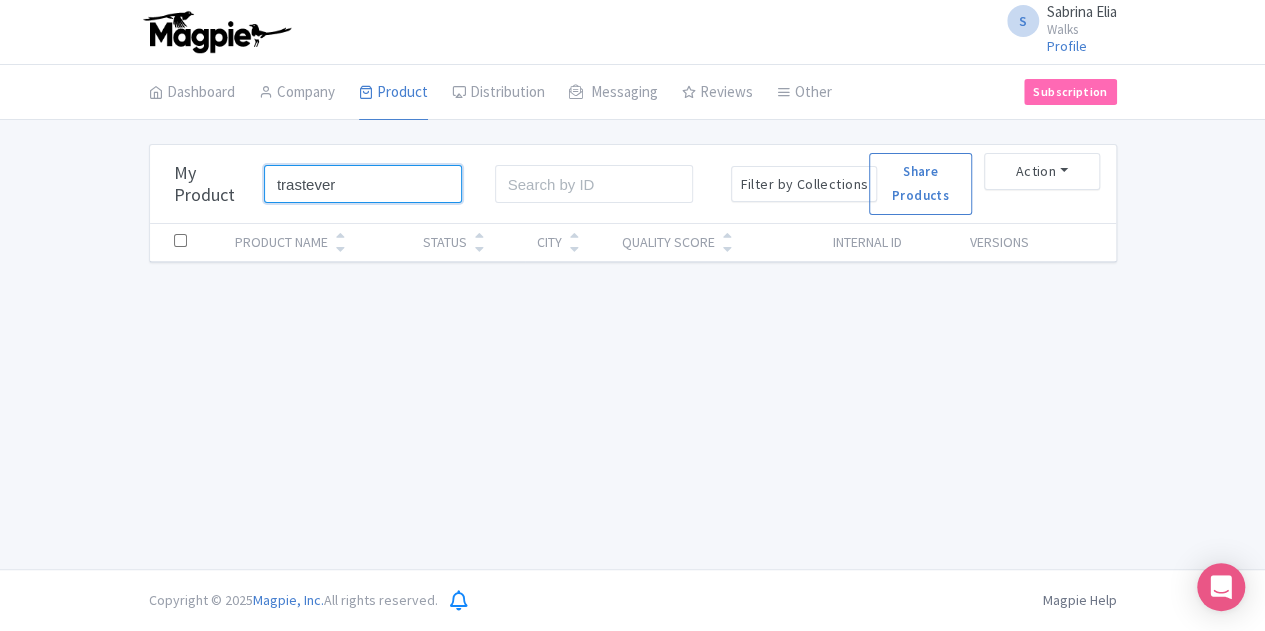 type on "trastever" 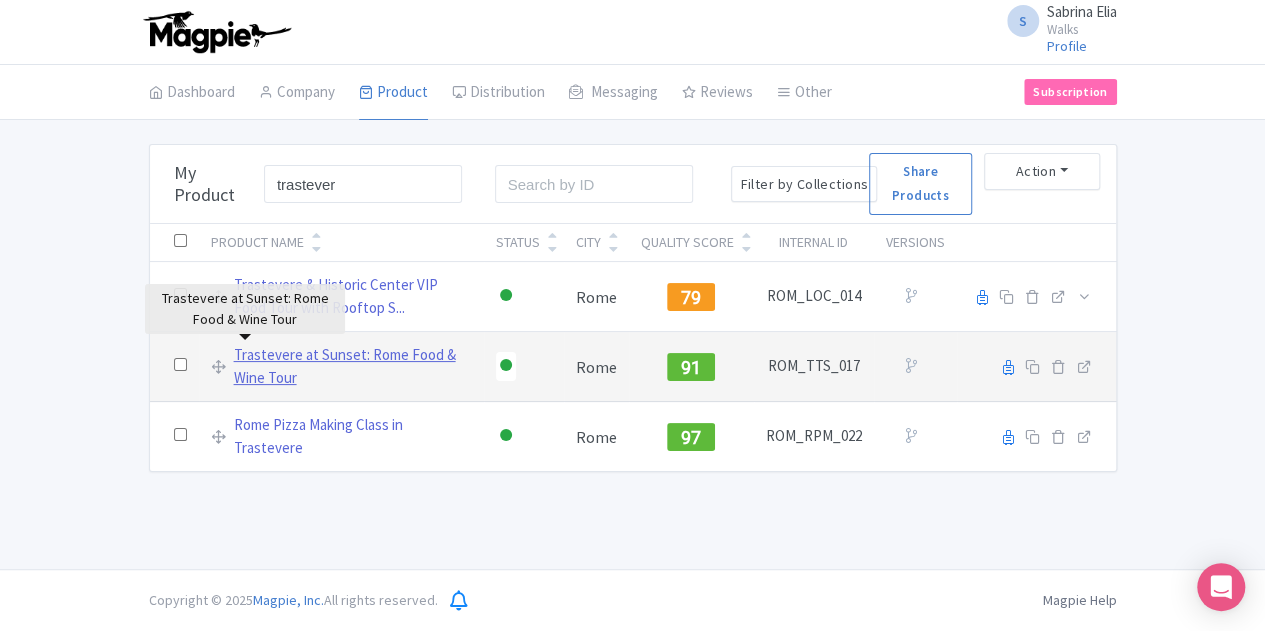 click on "Trastevere at Sunset: Rome Food & Wine Tour" at bounding box center [353, 366] 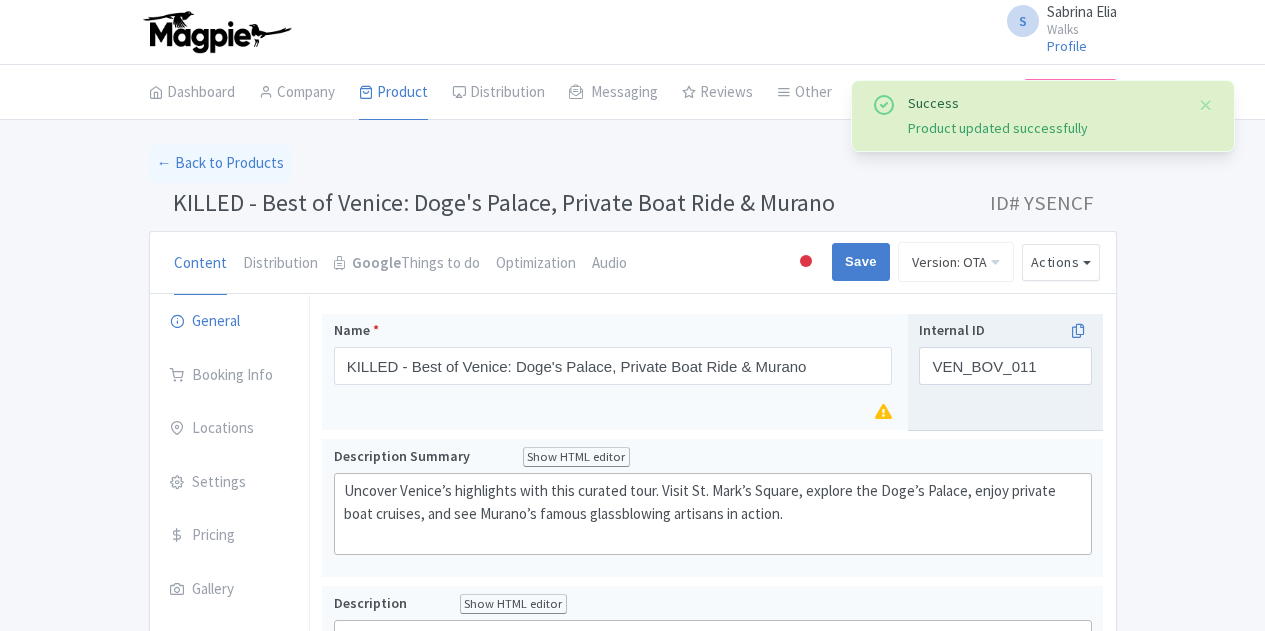 scroll, scrollTop: 0, scrollLeft: 0, axis: both 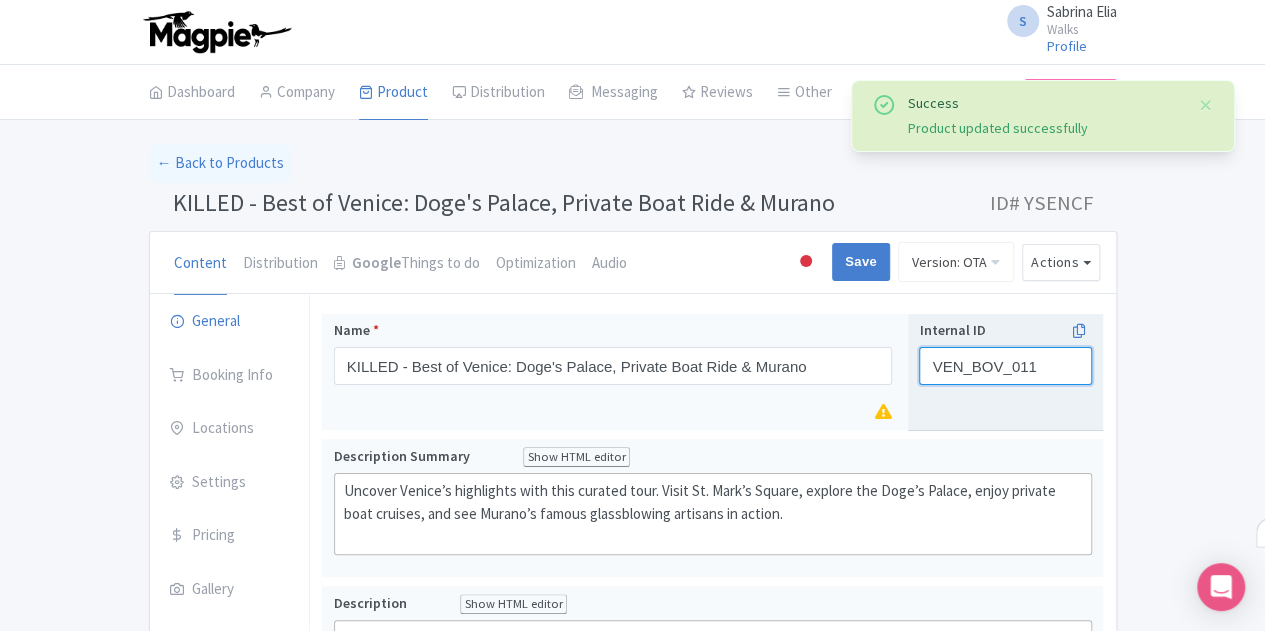 drag, startPoint x: 1111, startPoint y: 365, endPoint x: 1000, endPoint y: 371, distance: 111.16204 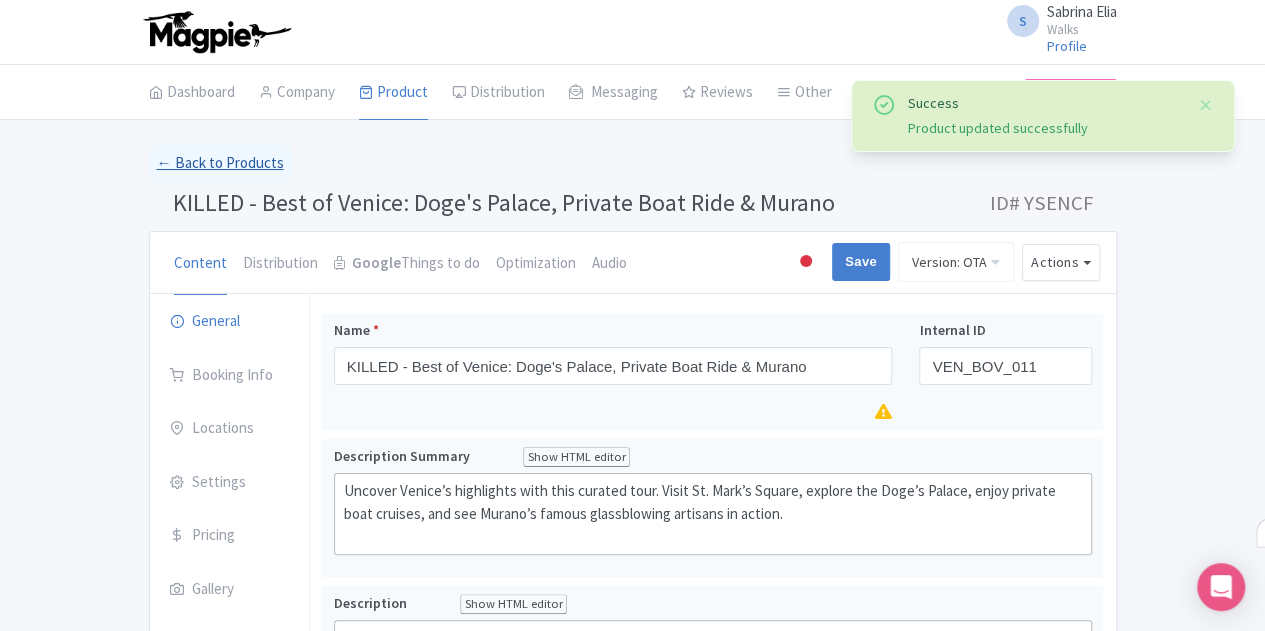 click on "← Back to Products" at bounding box center (220, 163) 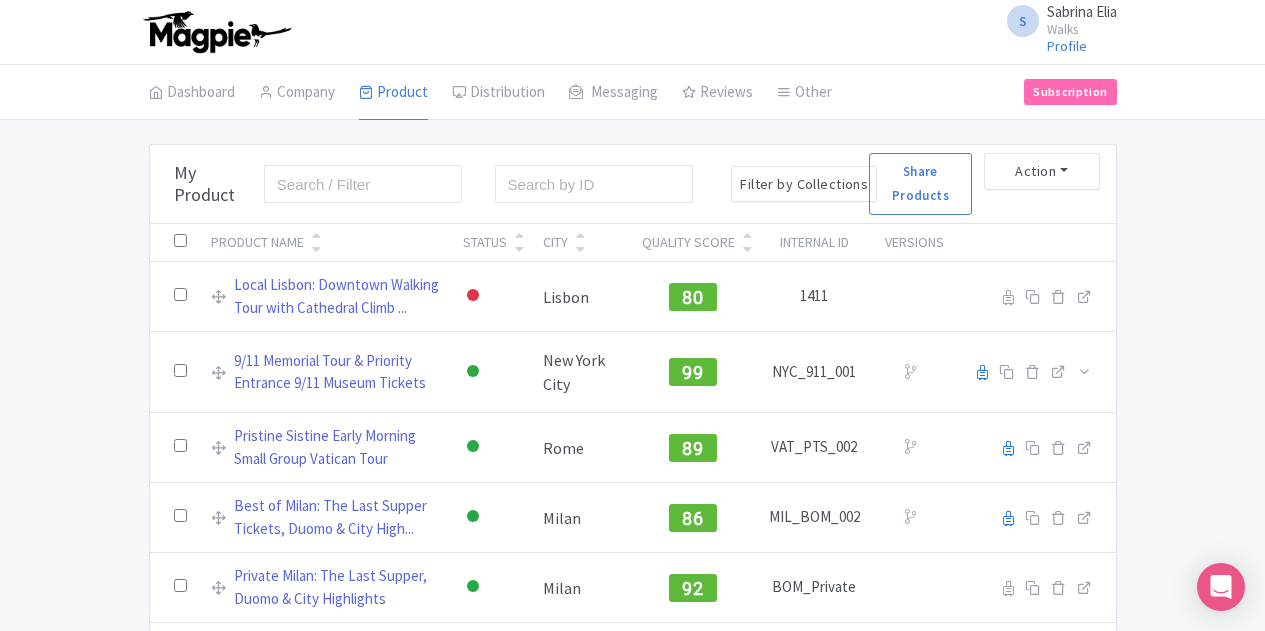 scroll, scrollTop: 0, scrollLeft: 0, axis: both 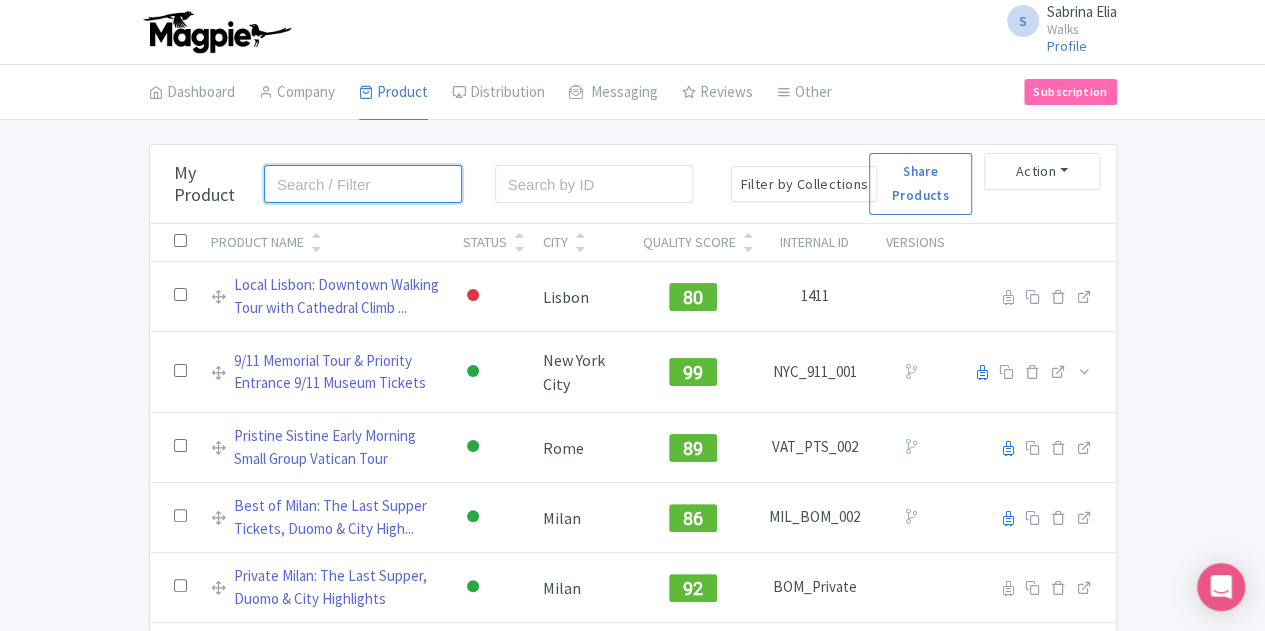 click at bounding box center (363, 184) 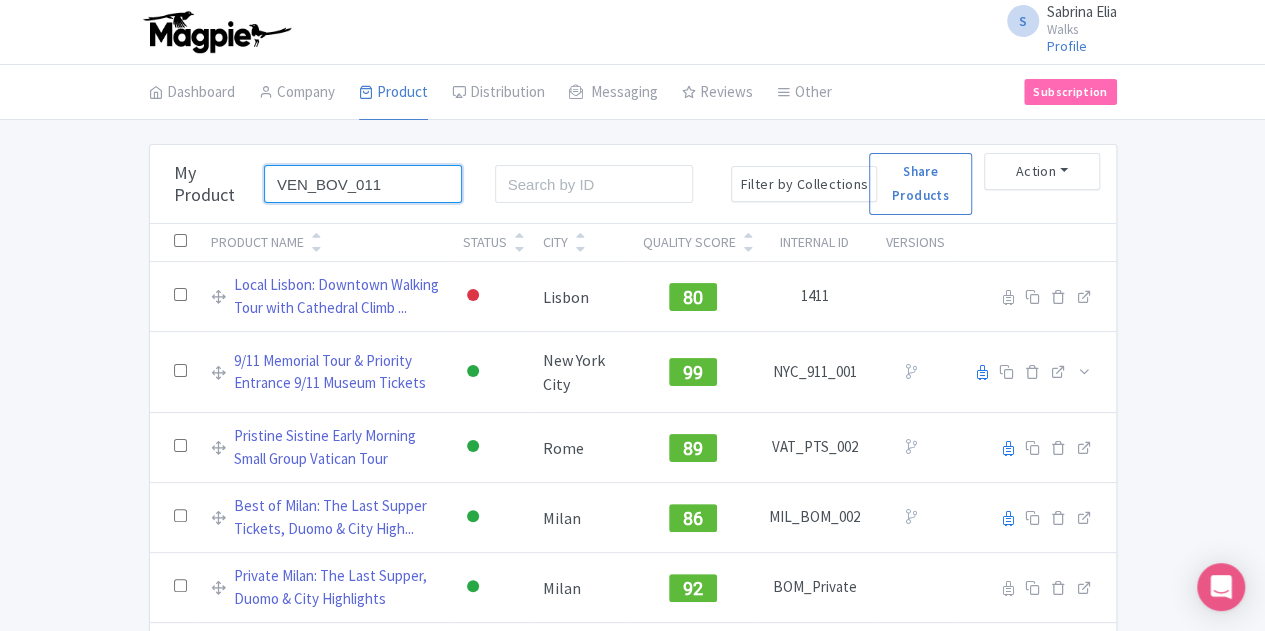 type on "VEN_BOV_011" 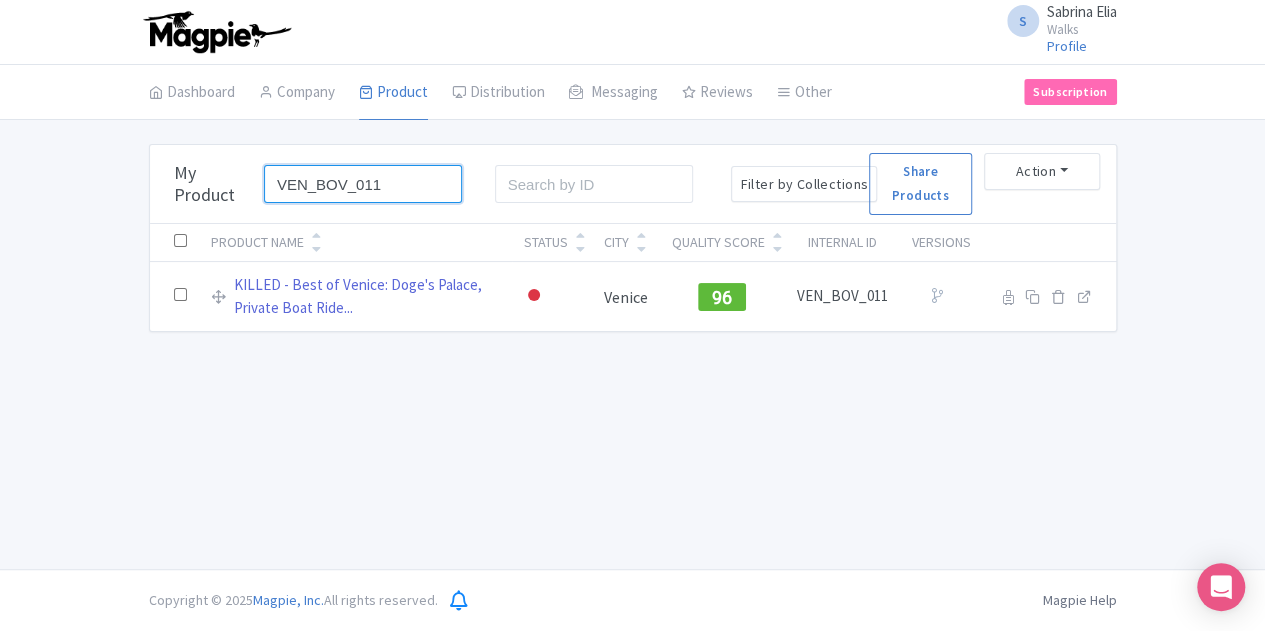 click on "VEN_BOV_011" at bounding box center (363, 184) 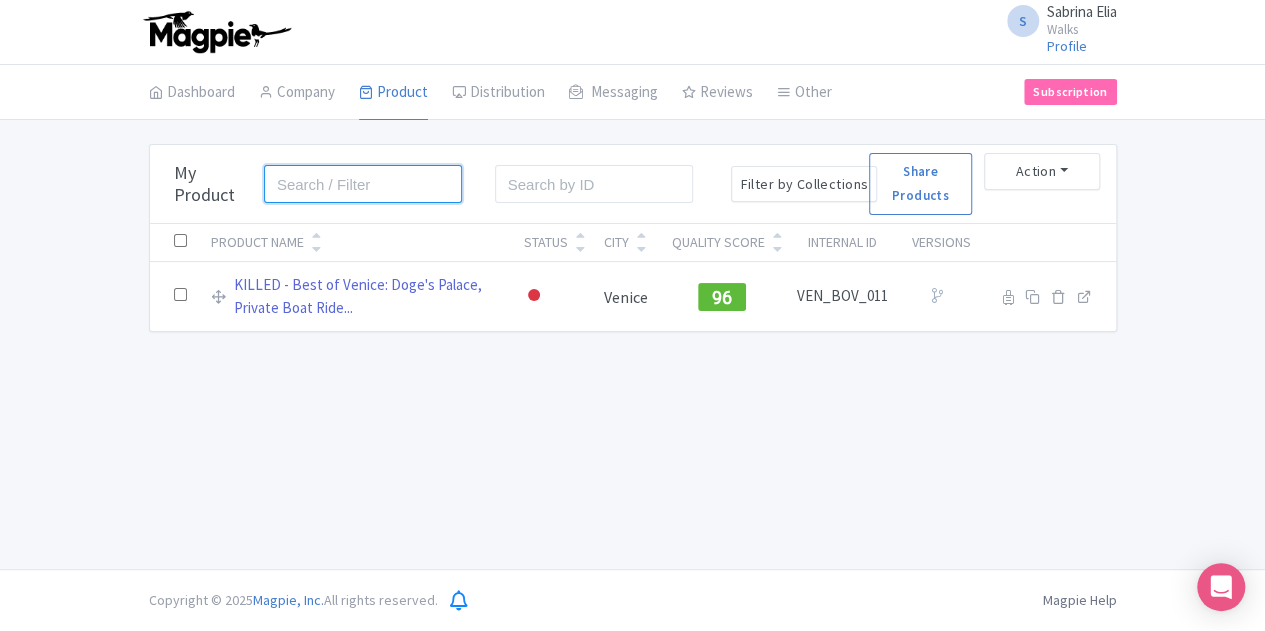 click at bounding box center (363, 184) 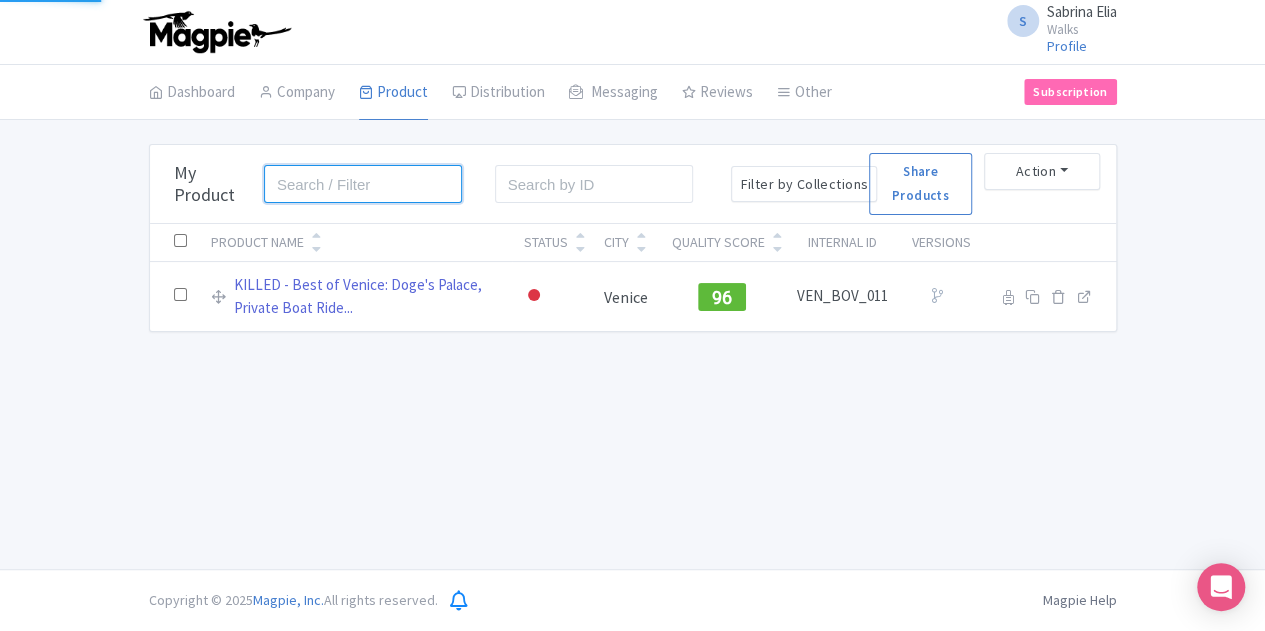 paste on "LON_RMB_008" 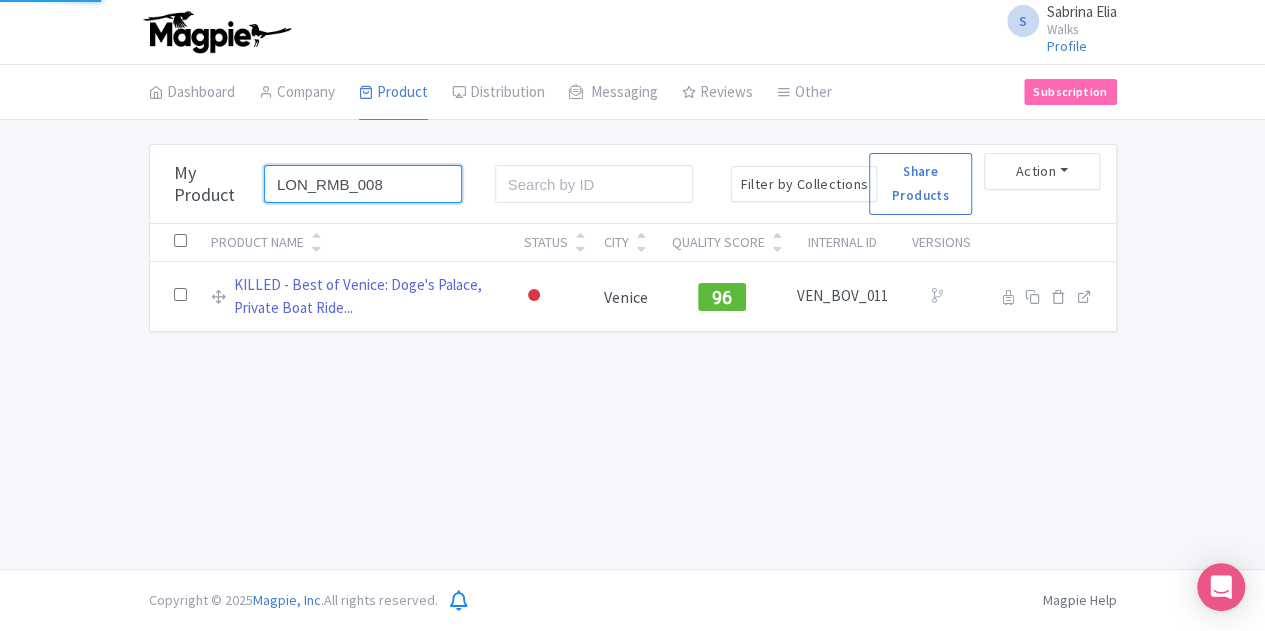 type on "LON_RMB_008" 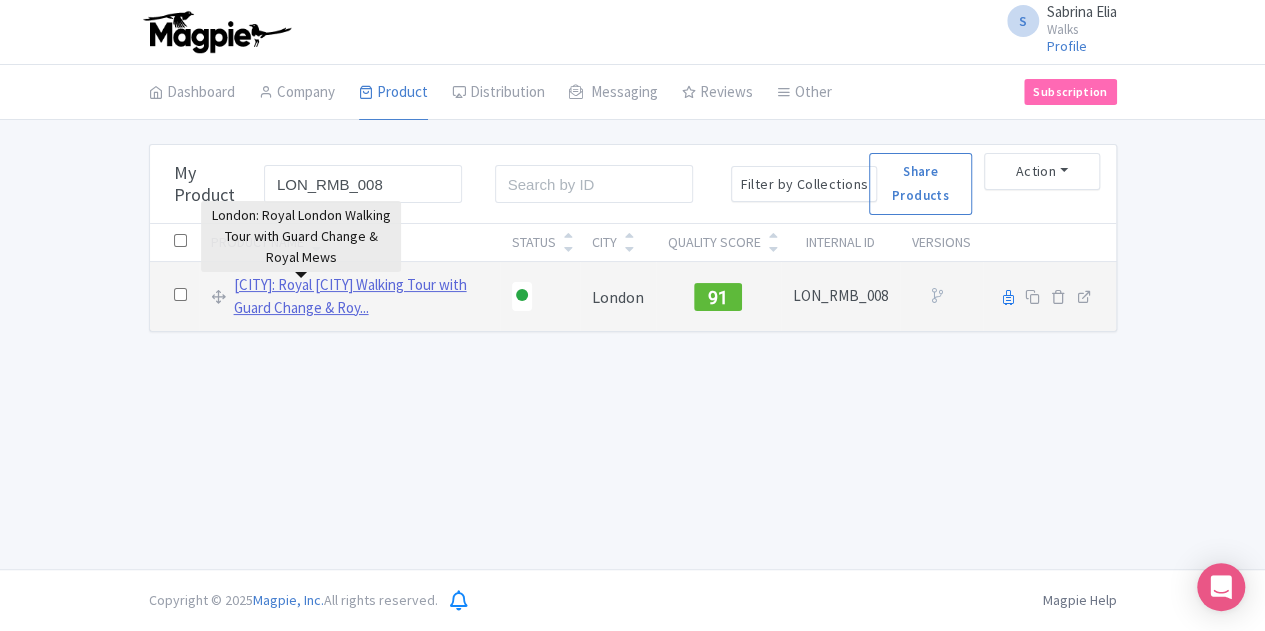 click on "[CITY]: Royal [CITY] Walking Tour with Guard Change & Roy..." at bounding box center (361, 296) 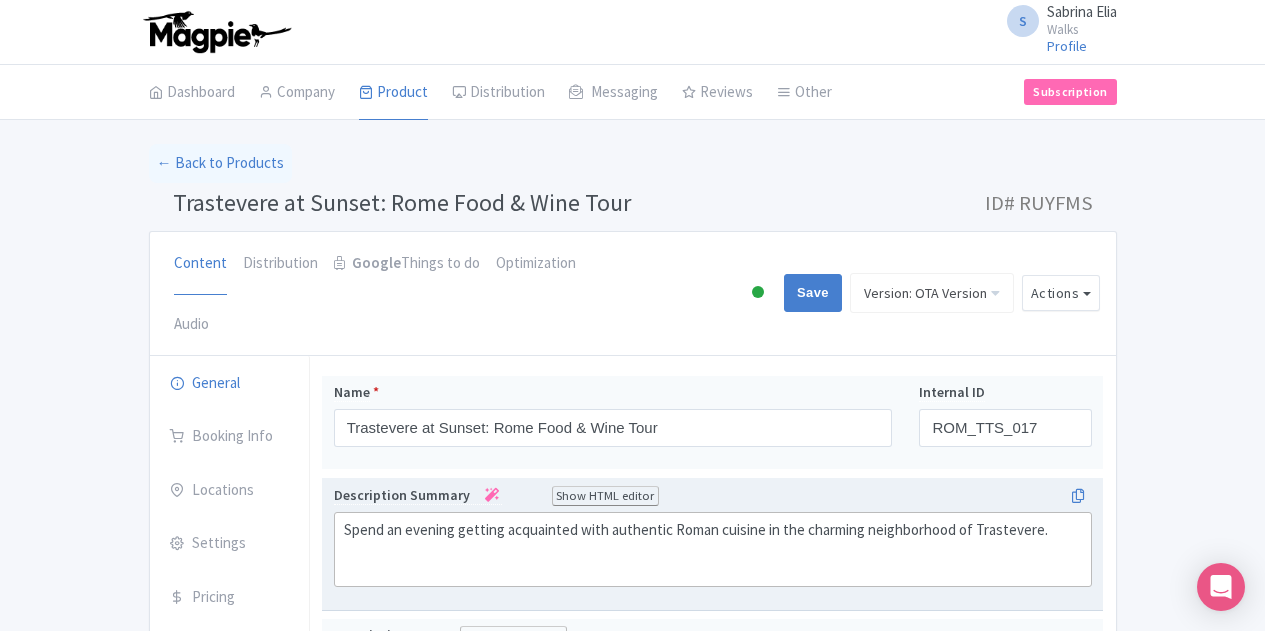 scroll, scrollTop: 0, scrollLeft: 0, axis: both 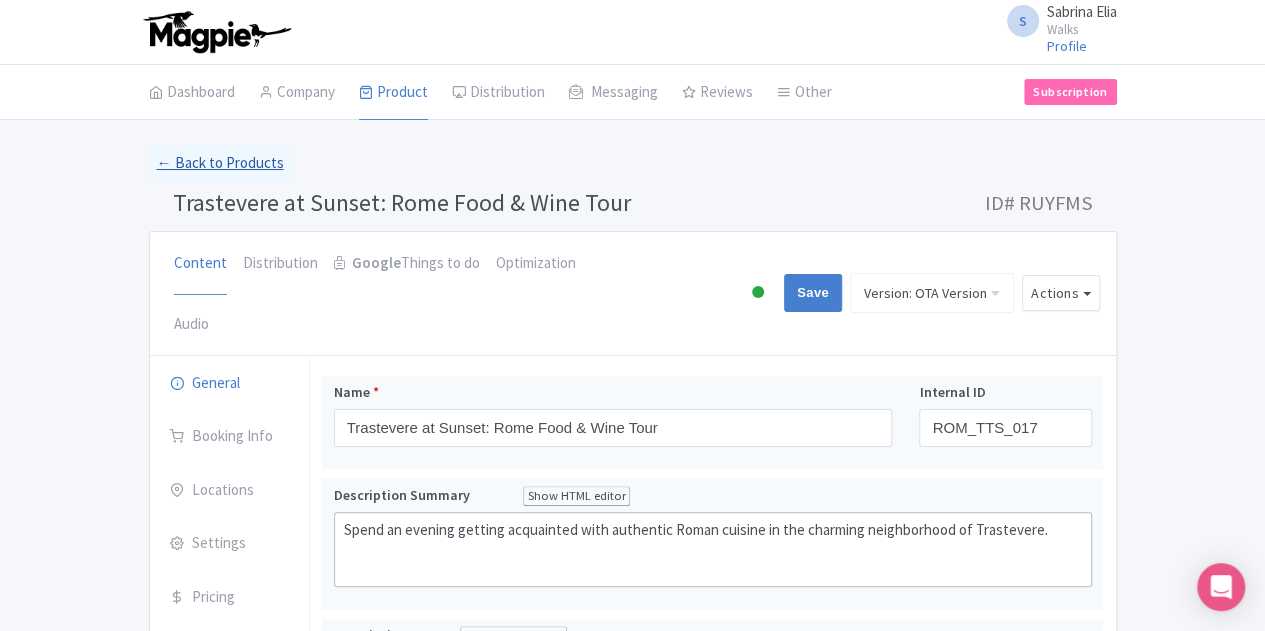 click on "← Back to Products" at bounding box center [220, 163] 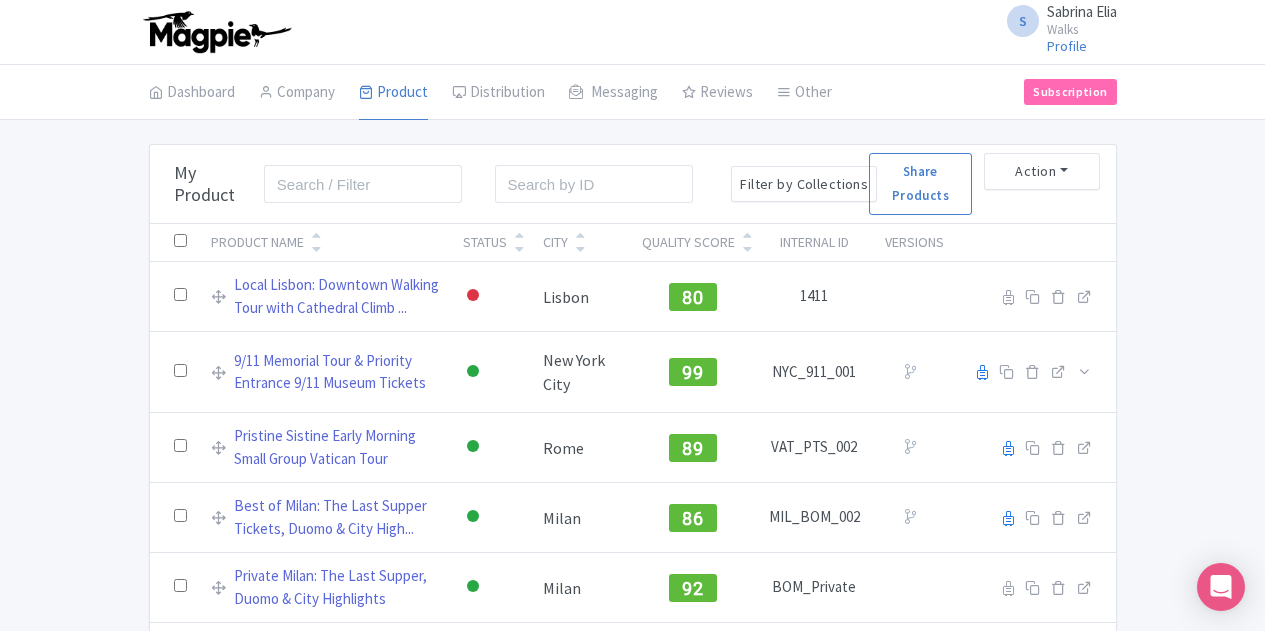 scroll, scrollTop: 0, scrollLeft: 0, axis: both 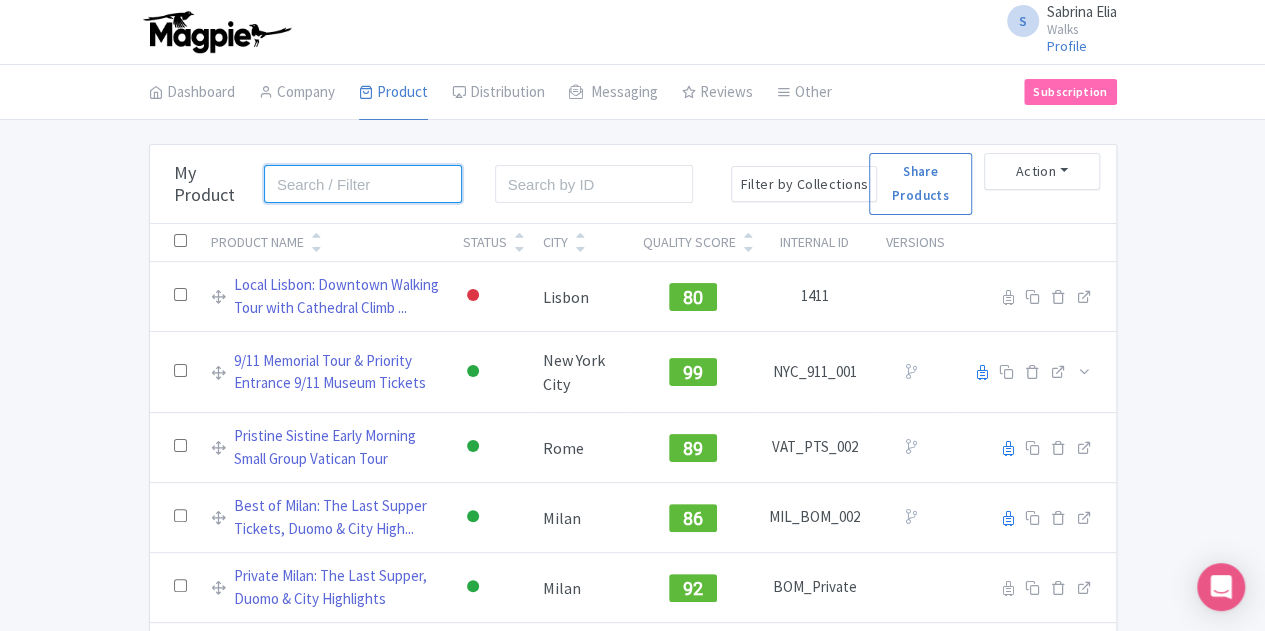 click at bounding box center (363, 184) 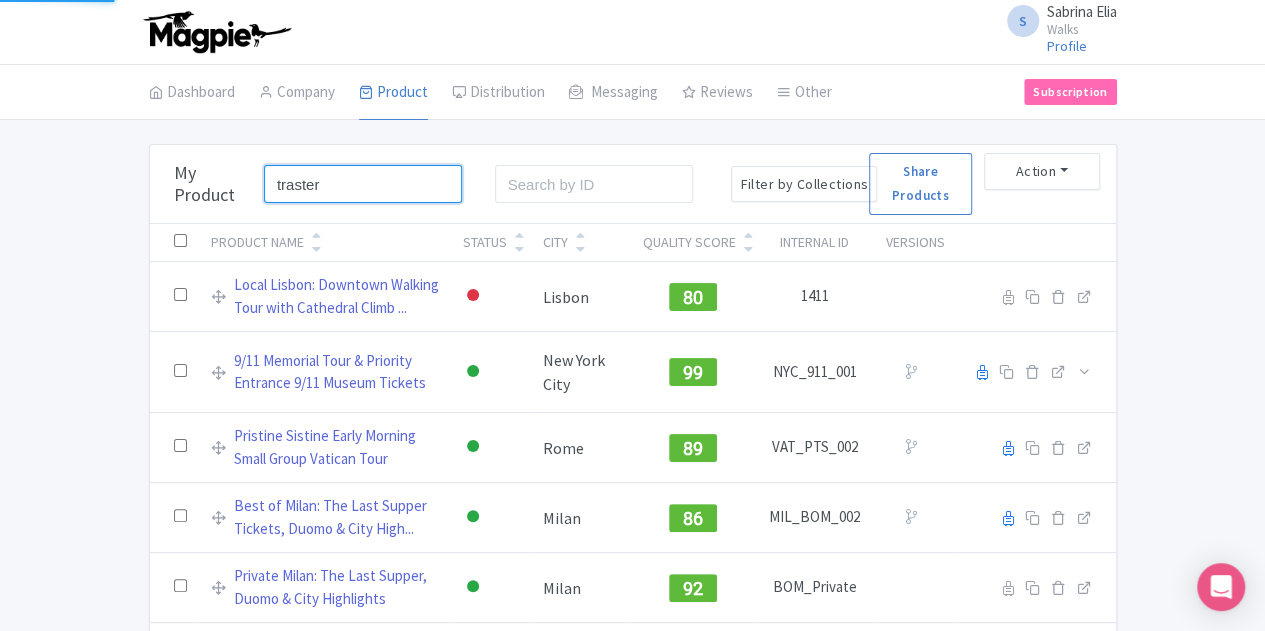 click on "Search" at bounding box center [0, 0] 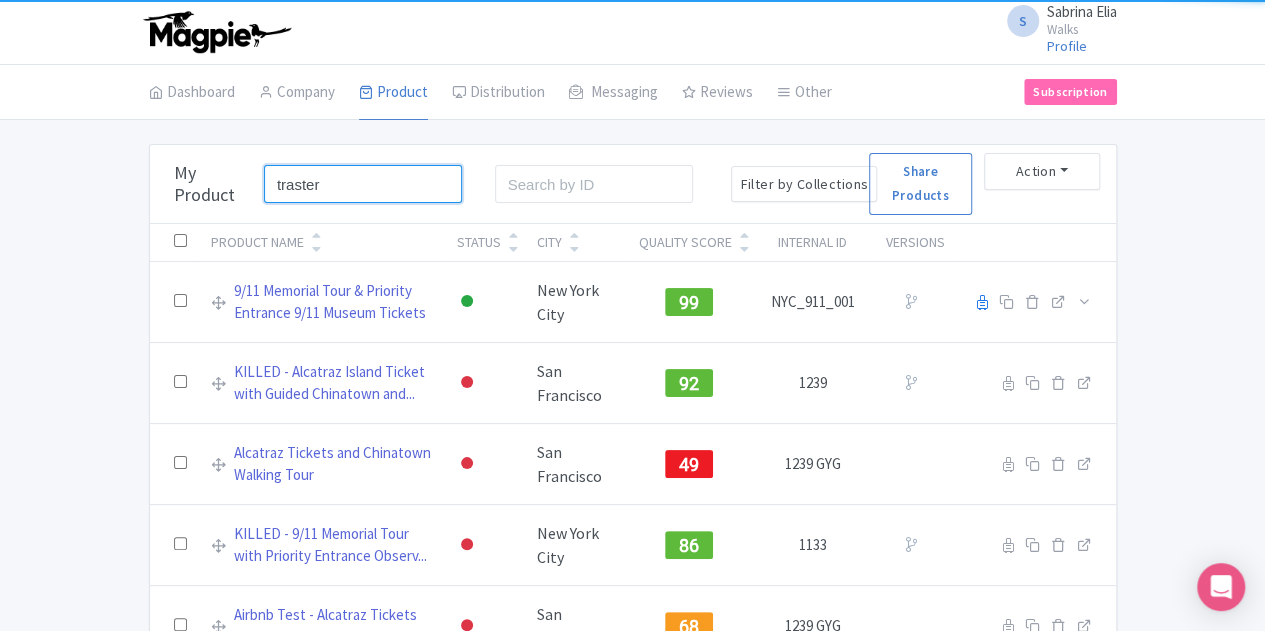 click on "traster" at bounding box center [363, 184] 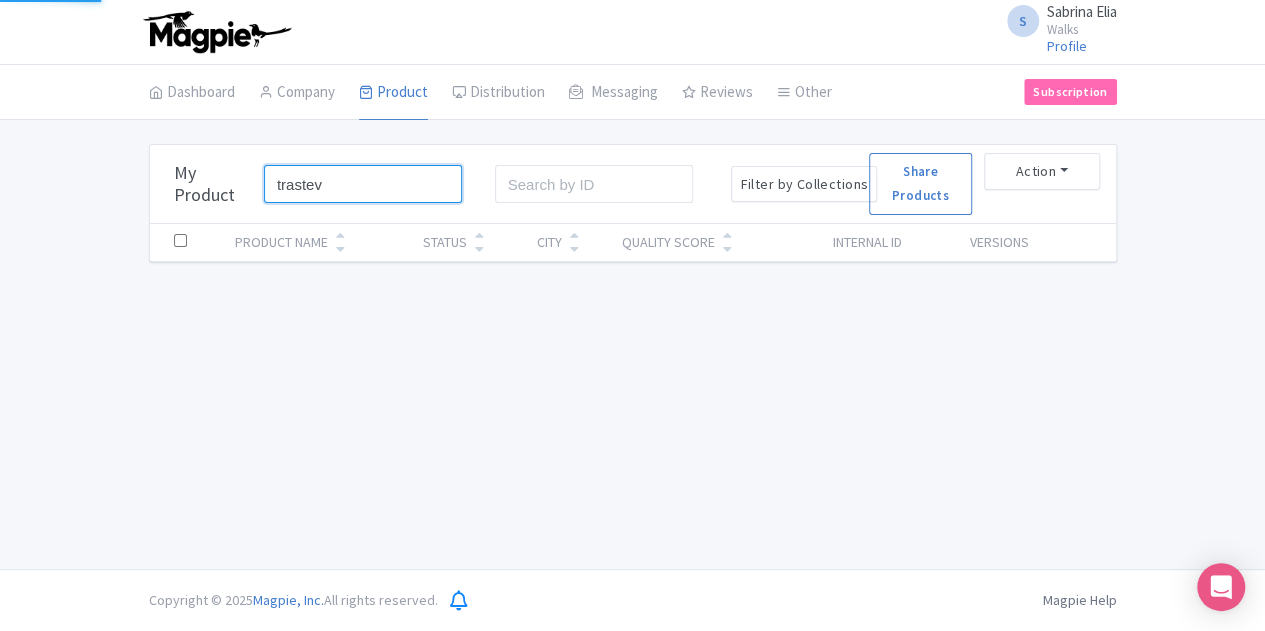 type on "trastev" 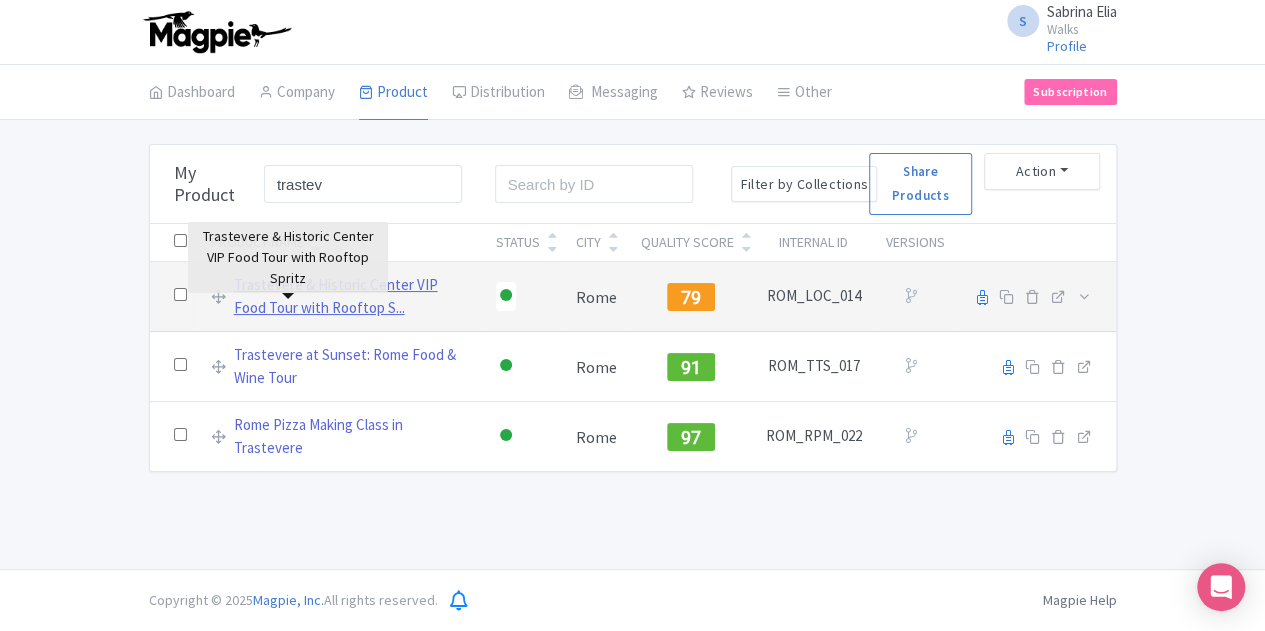 click on "Trastevere & Historic Center VIP Food Tour with Rooftop S..." at bounding box center [353, 296] 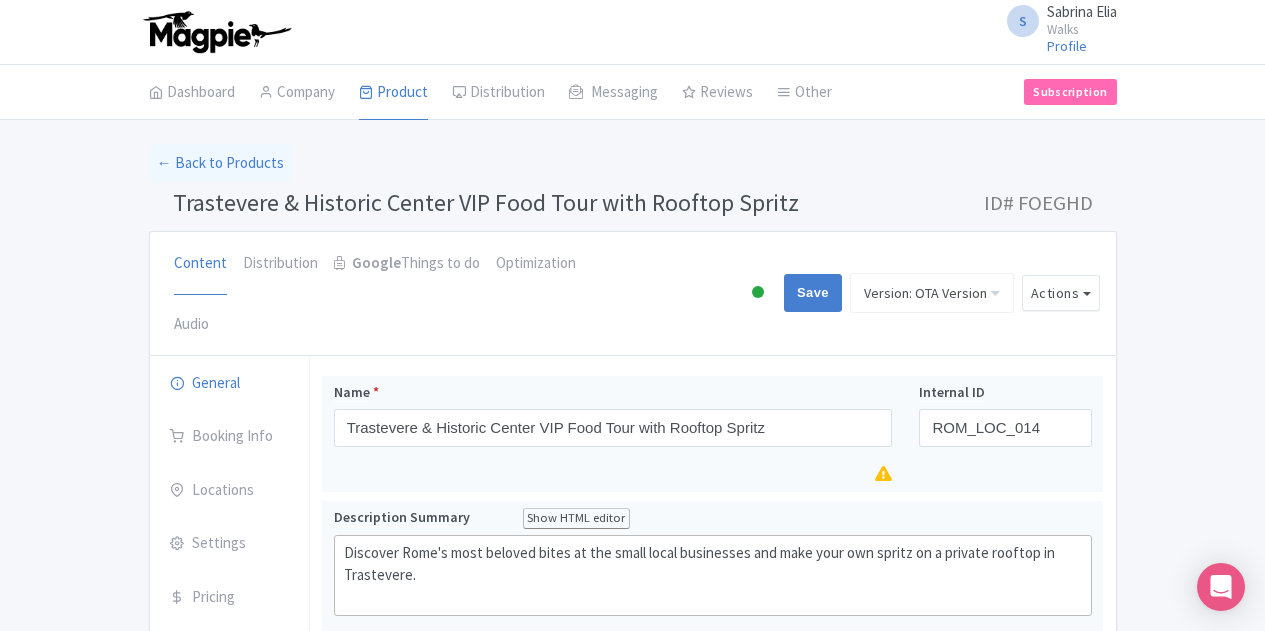 scroll, scrollTop: 0, scrollLeft: 0, axis: both 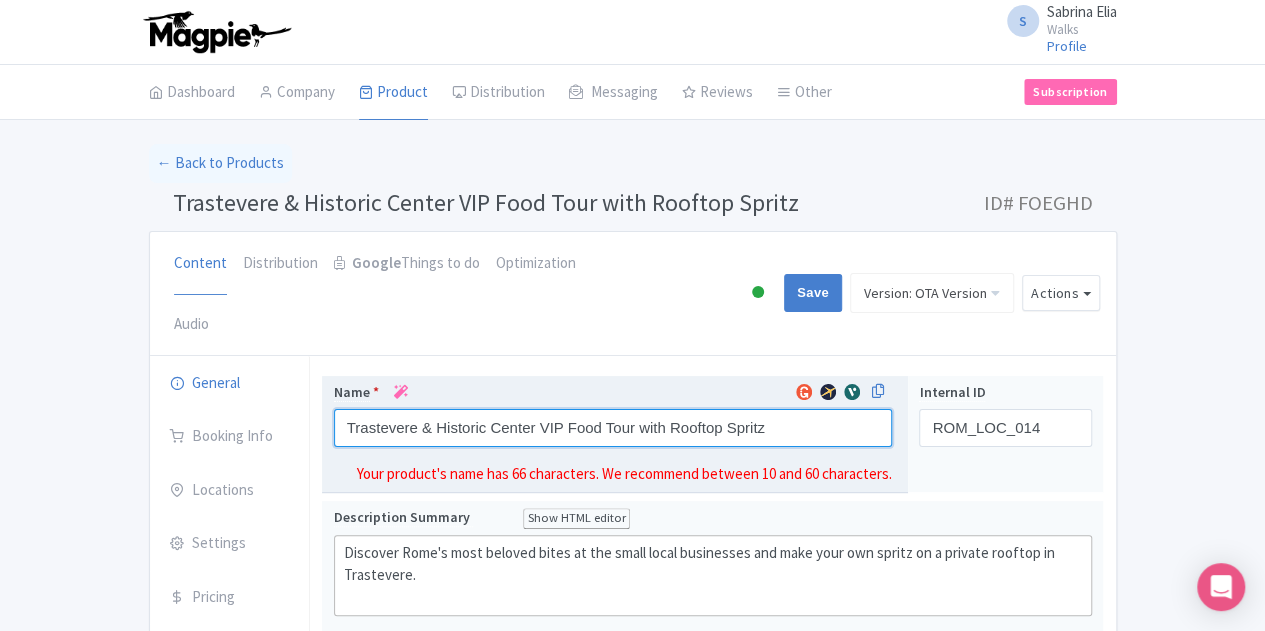click on "Trastevere & Historic Center VIP Food Tour with Rooftop Spritz" at bounding box center [613, 428] 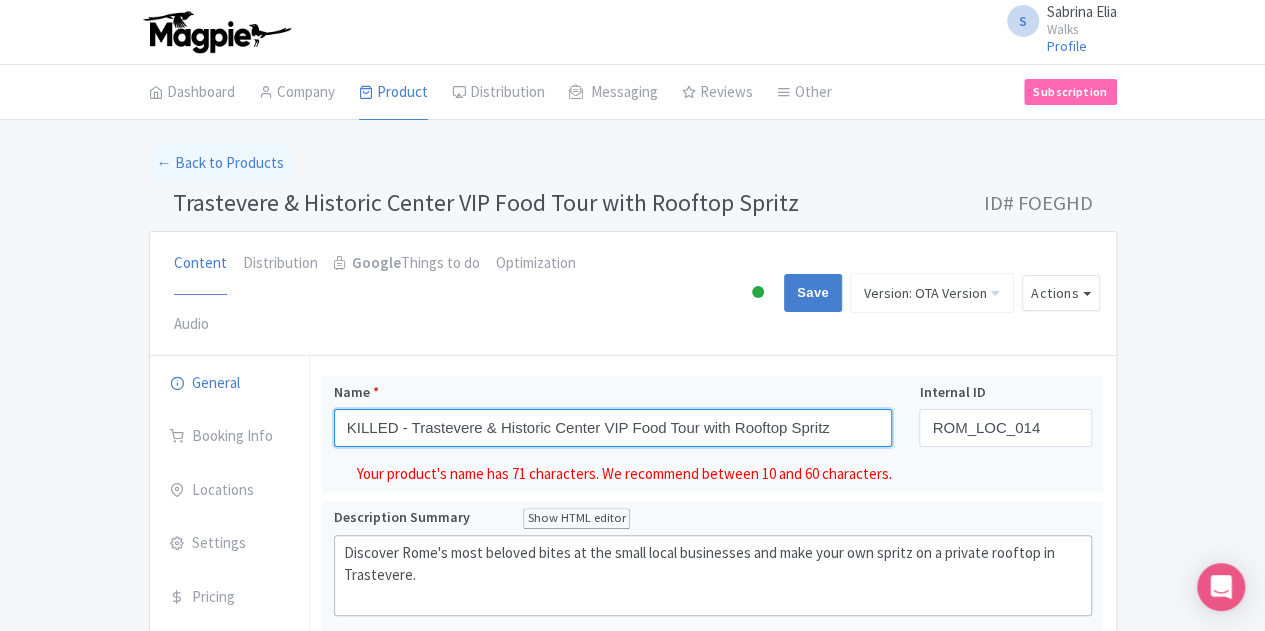 type on "KILLED - Trastevere & Historic Center VIP Food Tour with Rooftop Spritz" 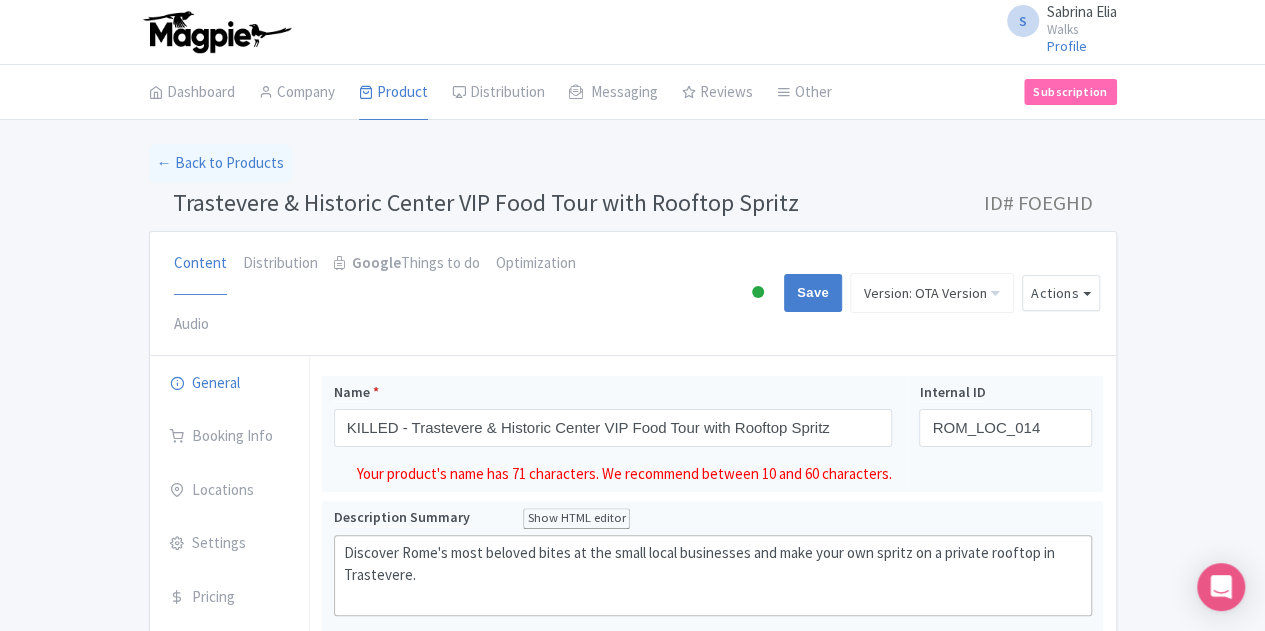 click at bounding box center (758, 293) 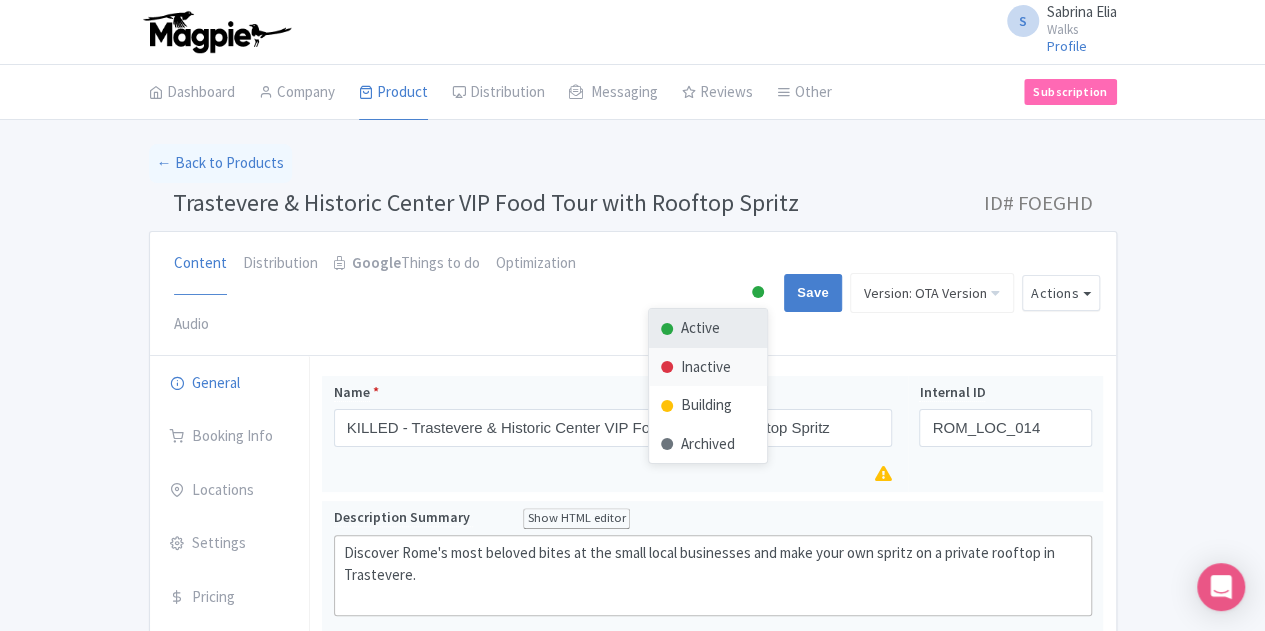 click on "Inactive" at bounding box center [708, 367] 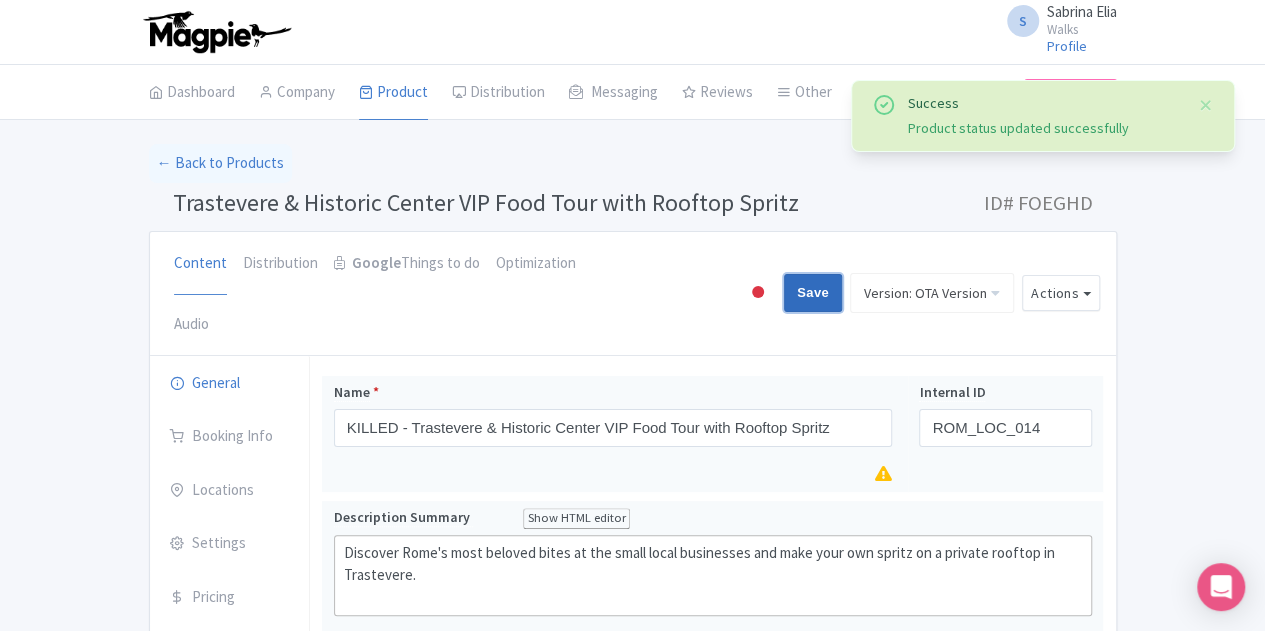 click on "Save" at bounding box center (813, 293) 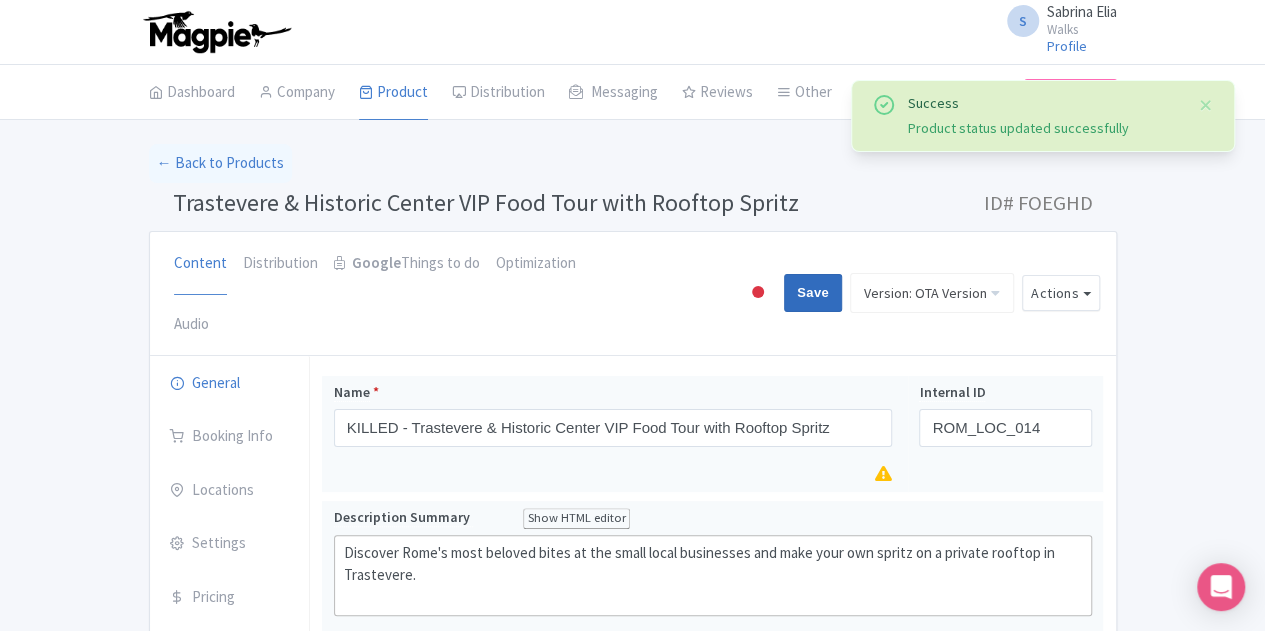 type on "Saving..." 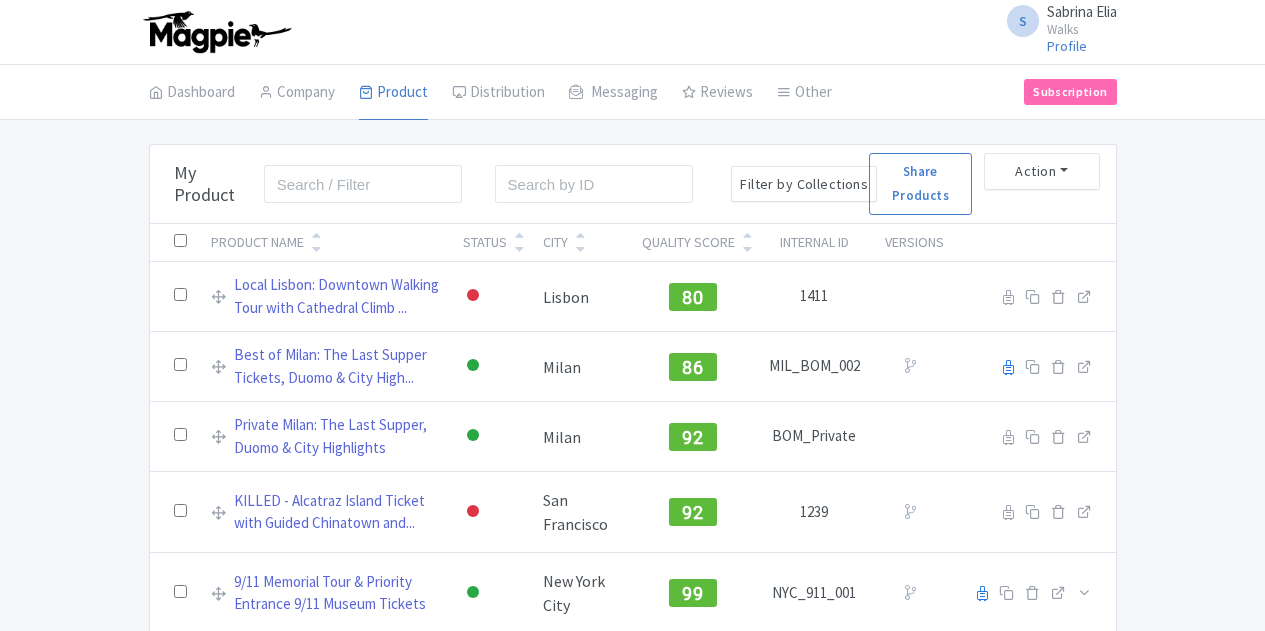 scroll, scrollTop: 0, scrollLeft: 0, axis: both 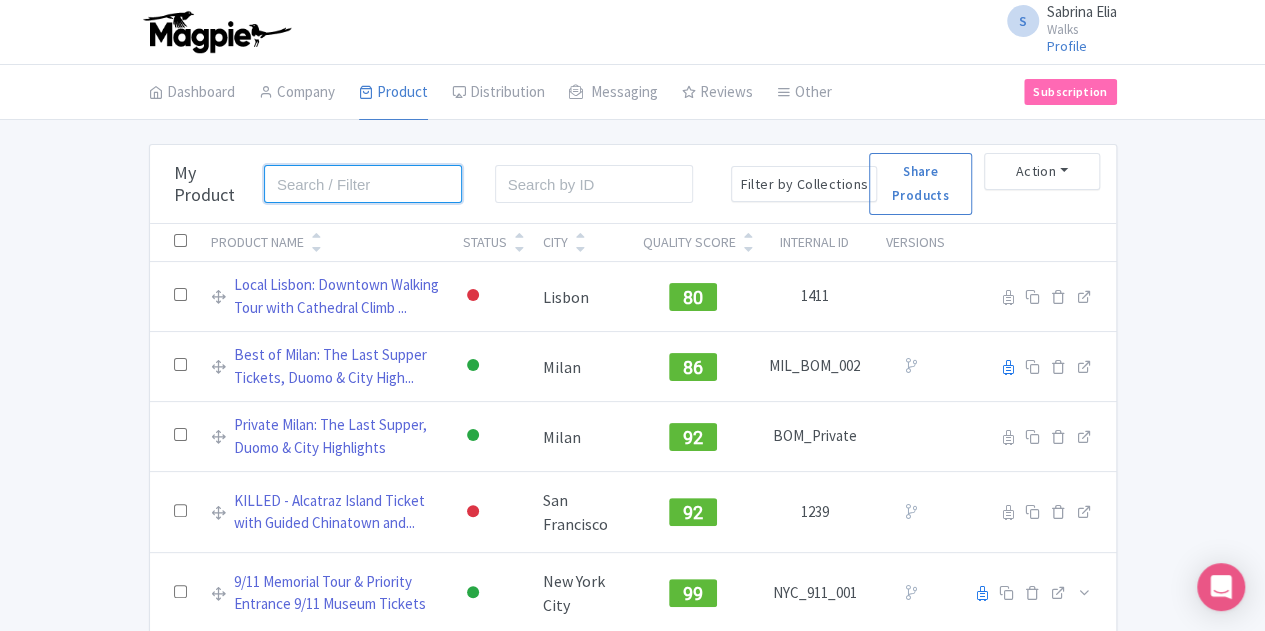 click at bounding box center (363, 184) 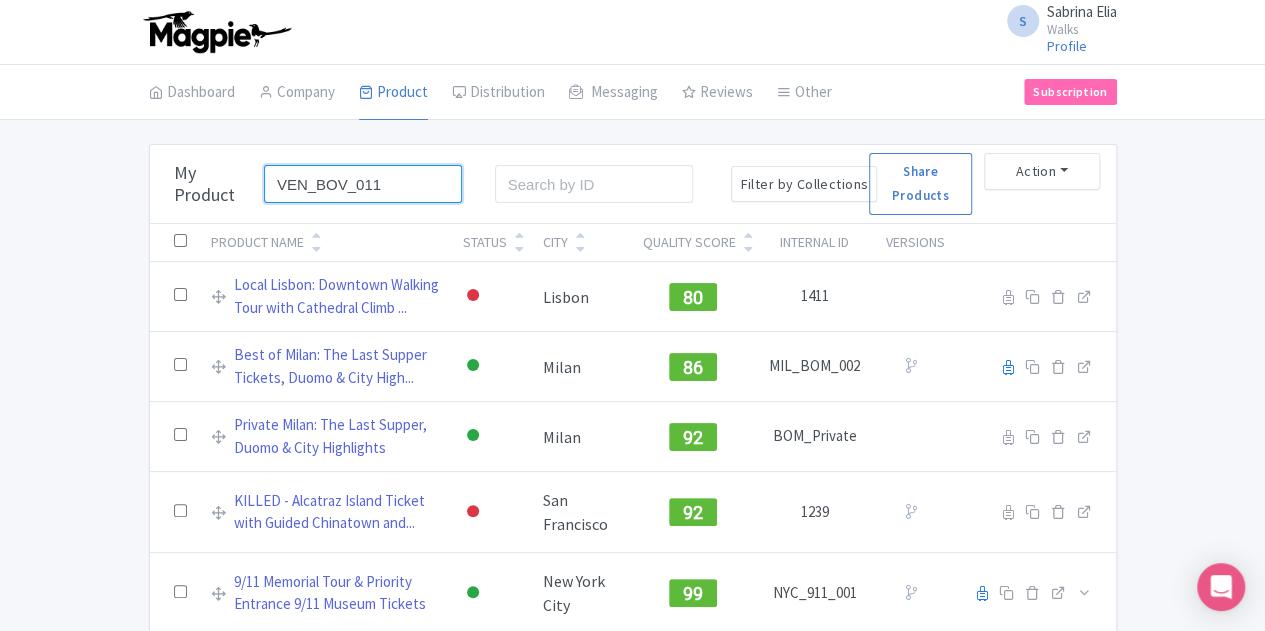 click on "Search" at bounding box center (0, 0) 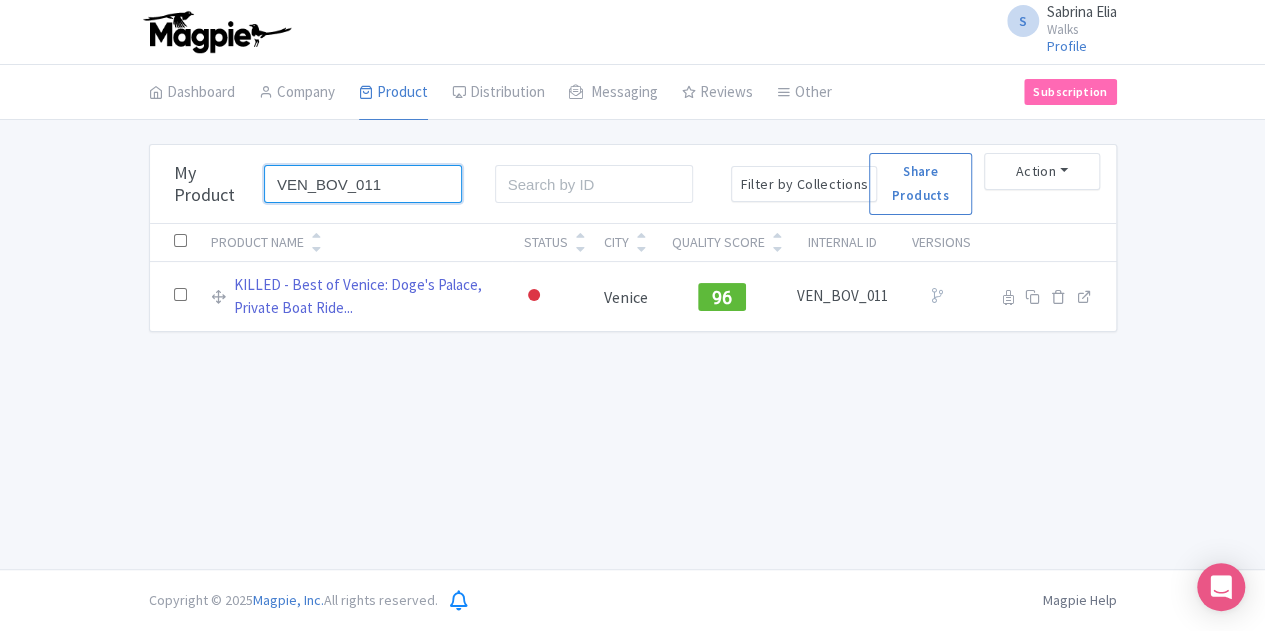 click on "VEN_BOV_011" at bounding box center [363, 184] 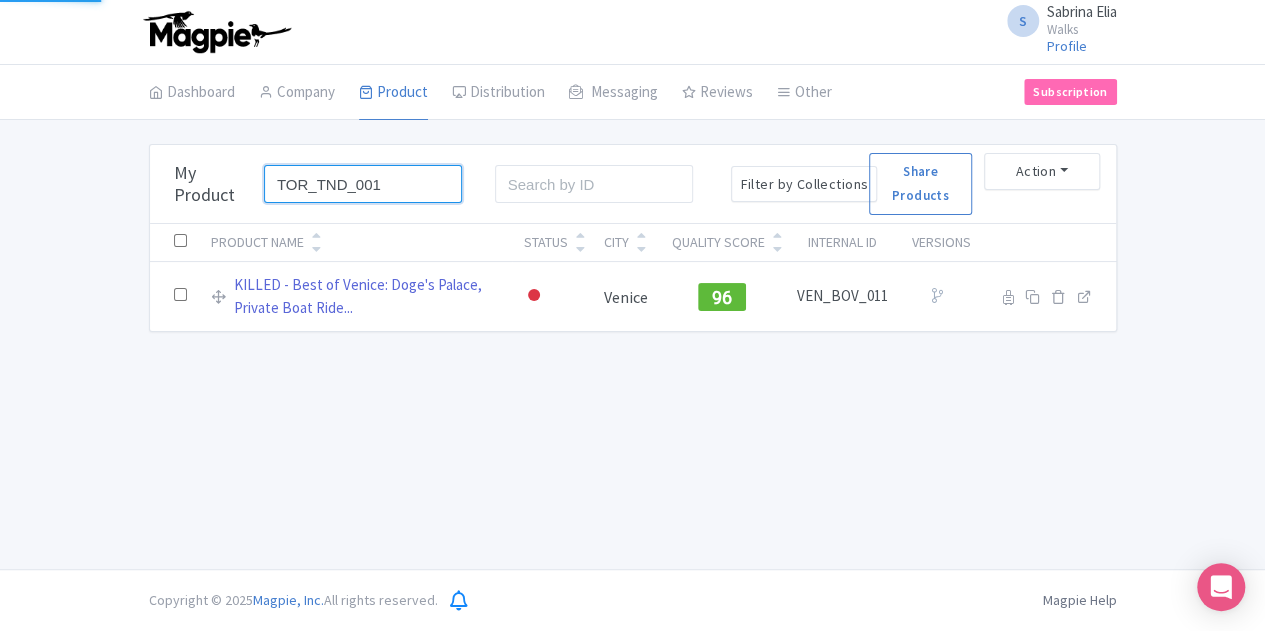 type on "TOR_TND_001" 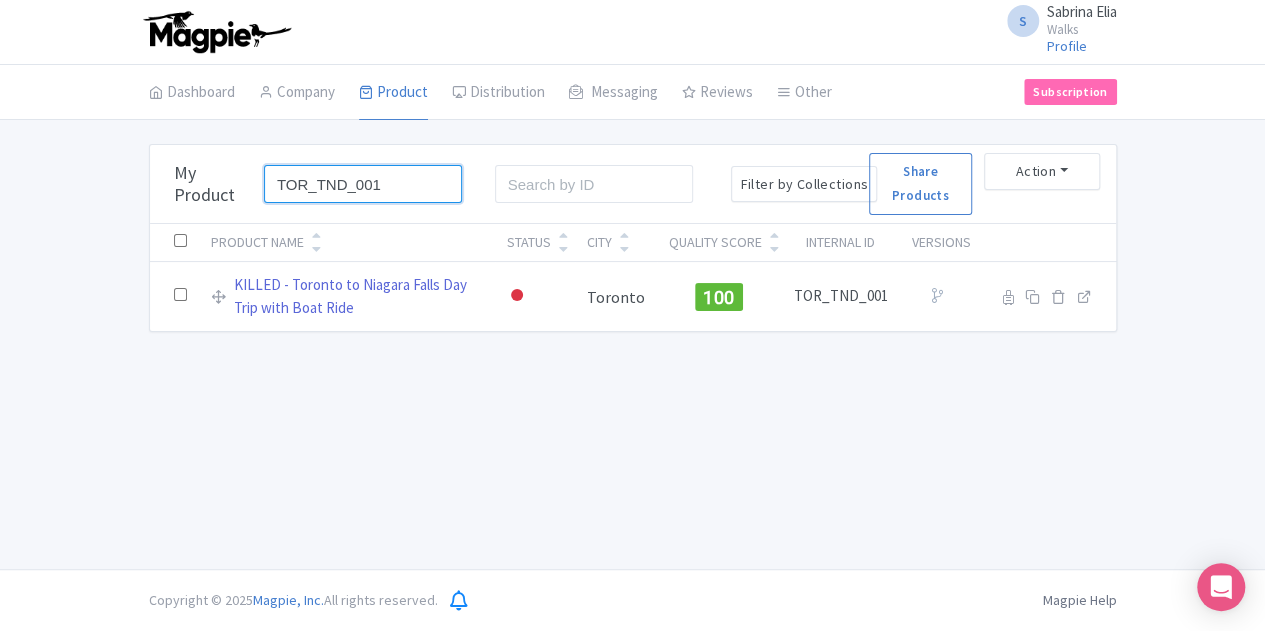 click on "TOR_TND_001" at bounding box center (363, 184) 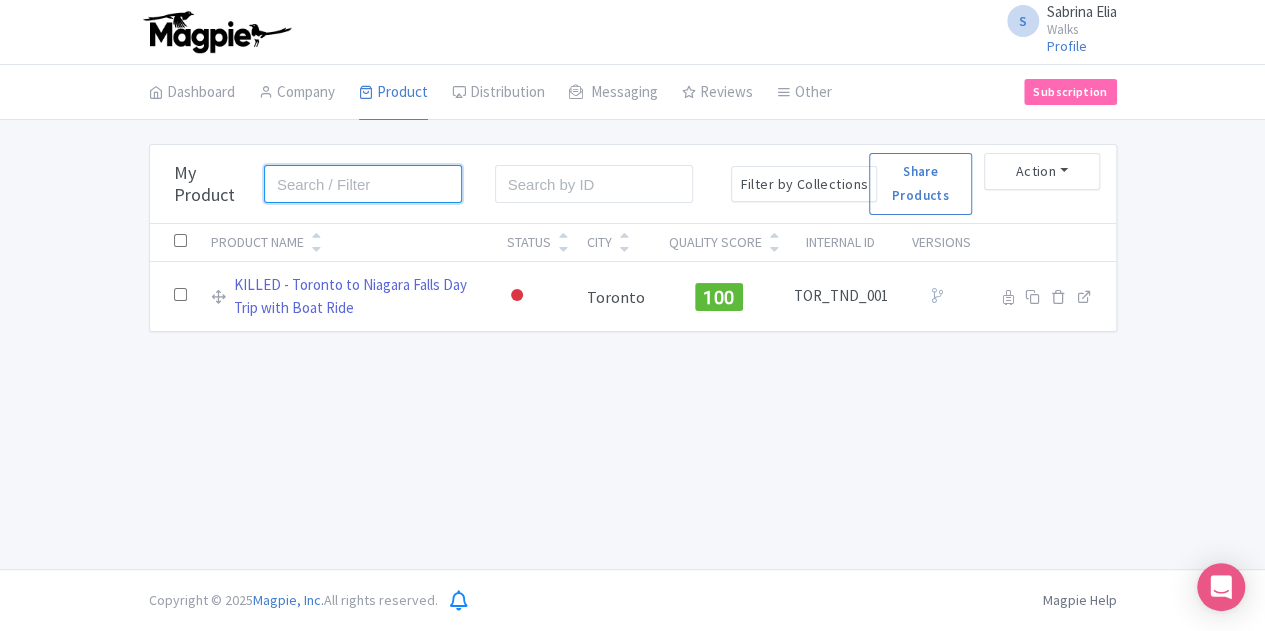 click at bounding box center [363, 184] 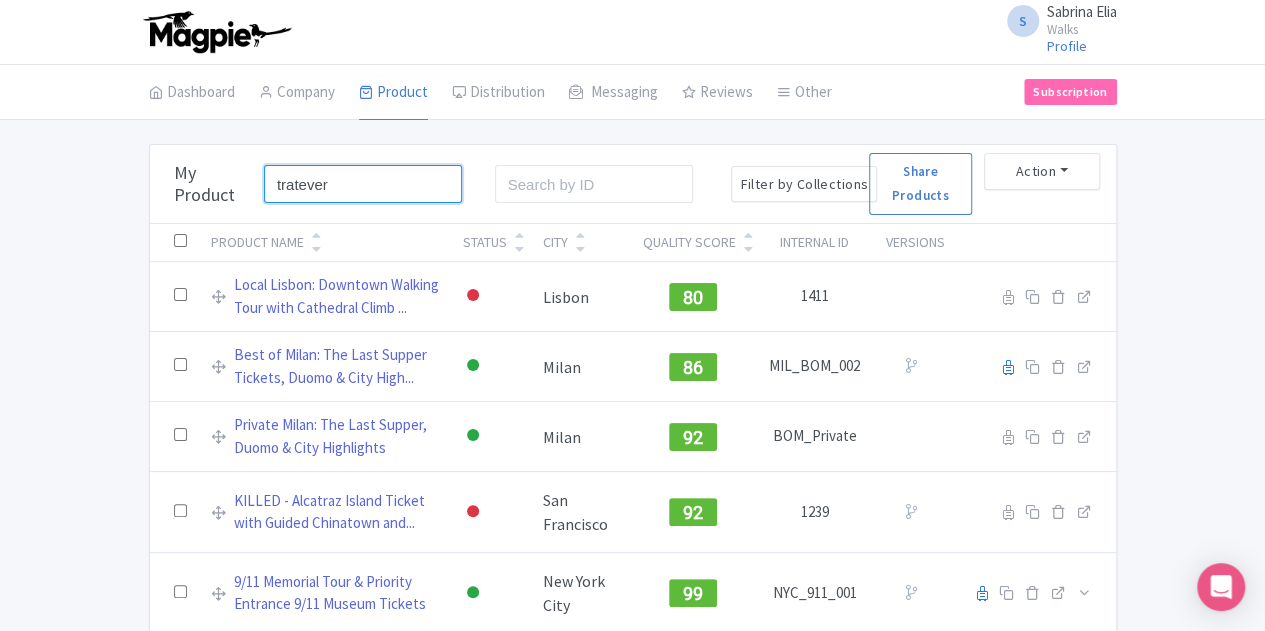 click on "Search" at bounding box center (0, 0) 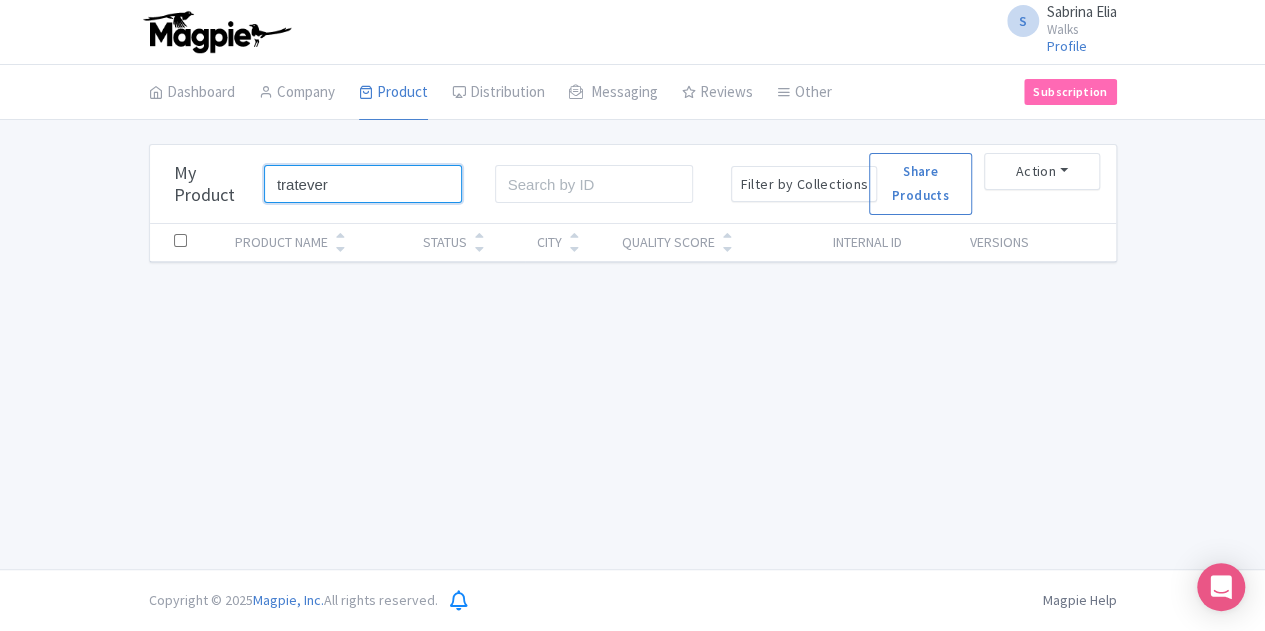 click on "tratever" at bounding box center [363, 184] 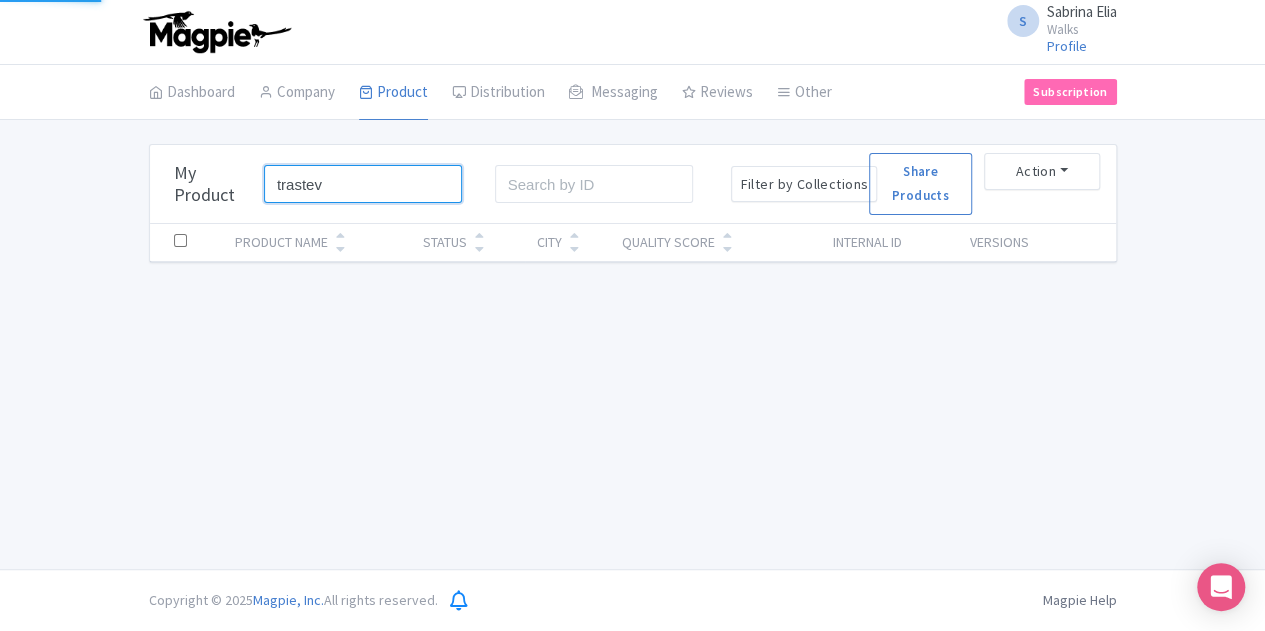 type on "trastev" 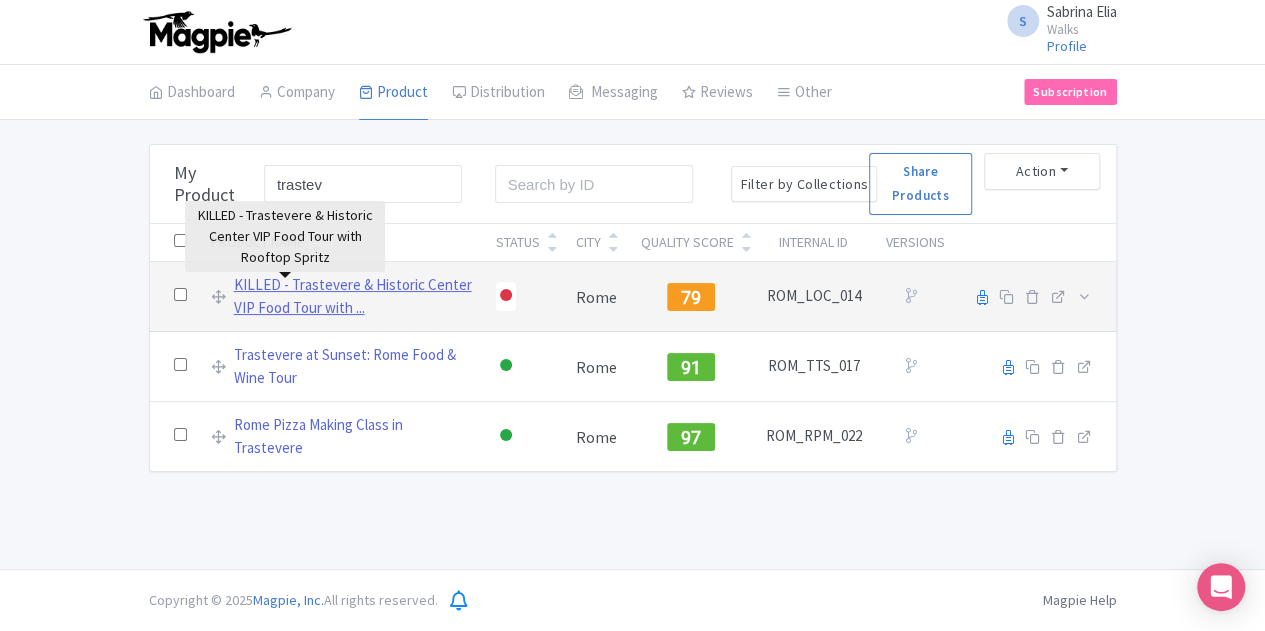 click on "KILLED - Trastevere & Historic Center VIP Food Tour with ..." at bounding box center (353, 296) 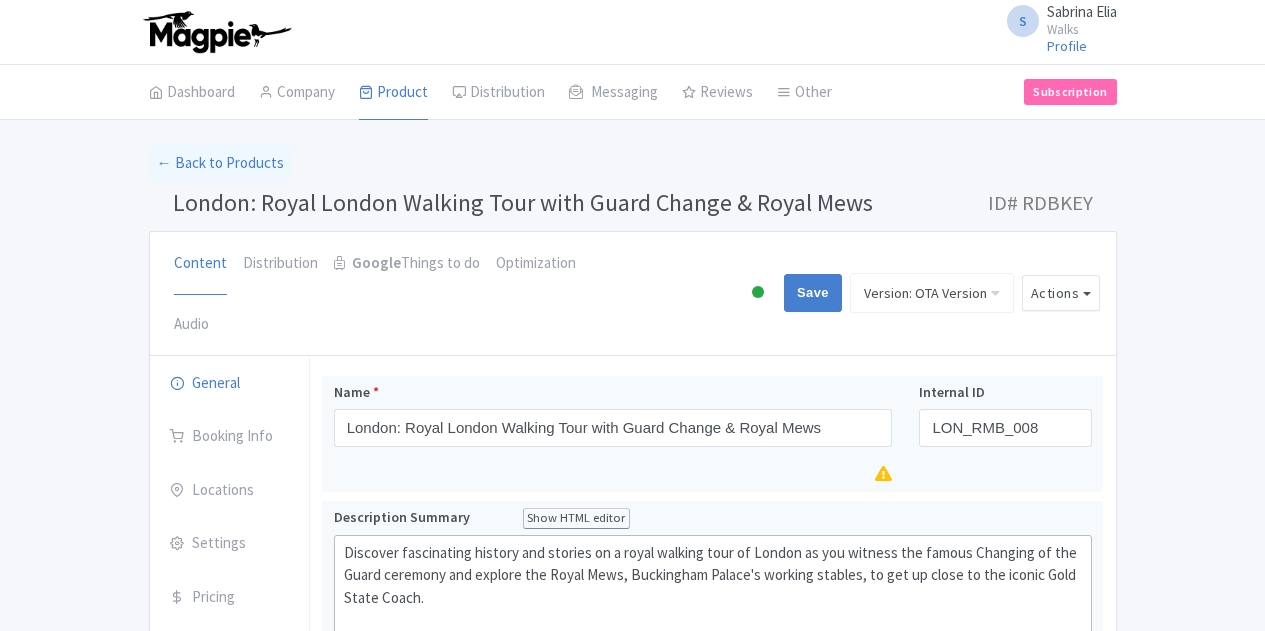 scroll, scrollTop: 0, scrollLeft: 0, axis: both 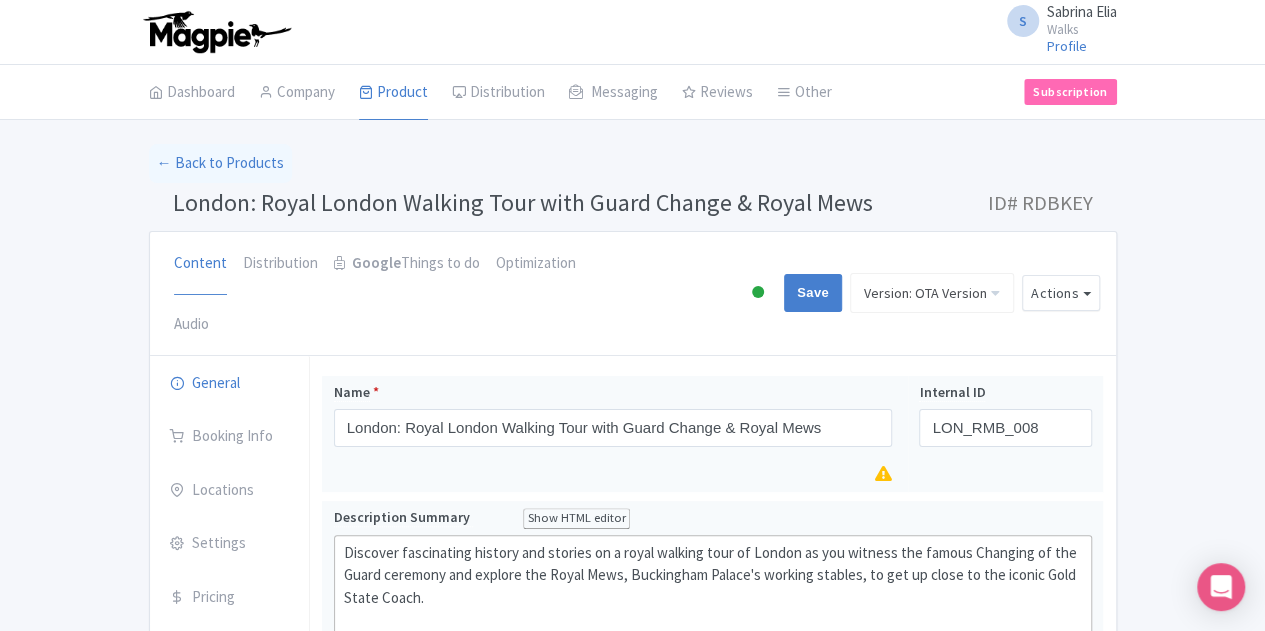 click at bounding box center [758, 293] 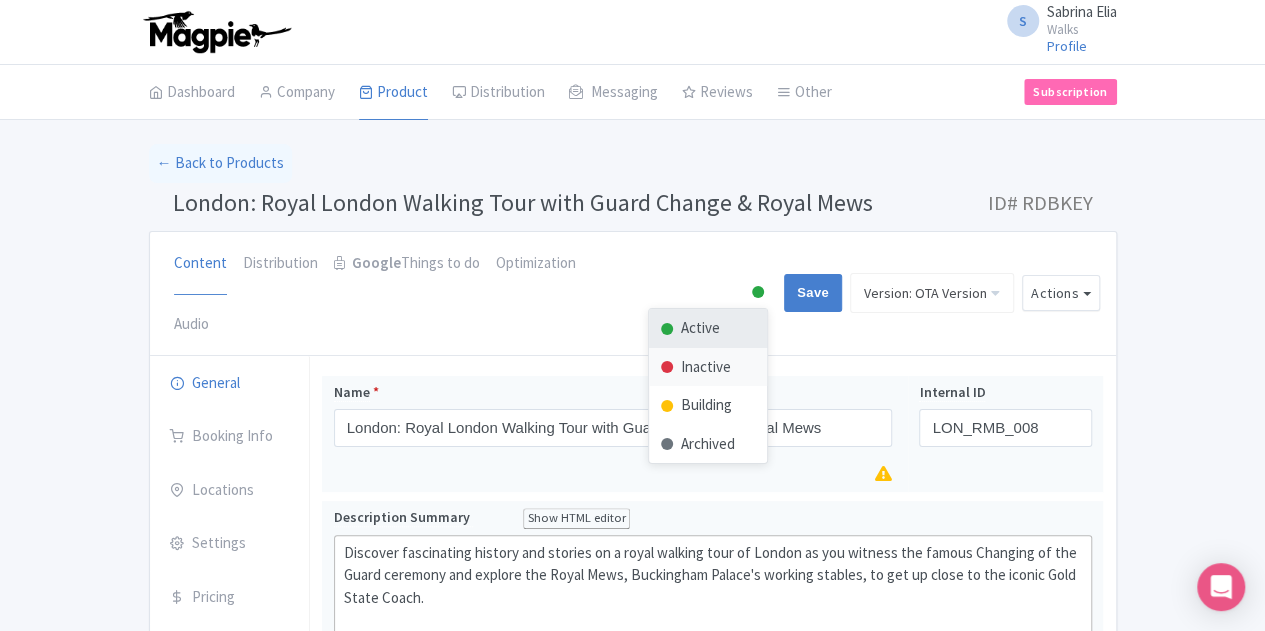 click on "Inactive" at bounding box center [708, 367] 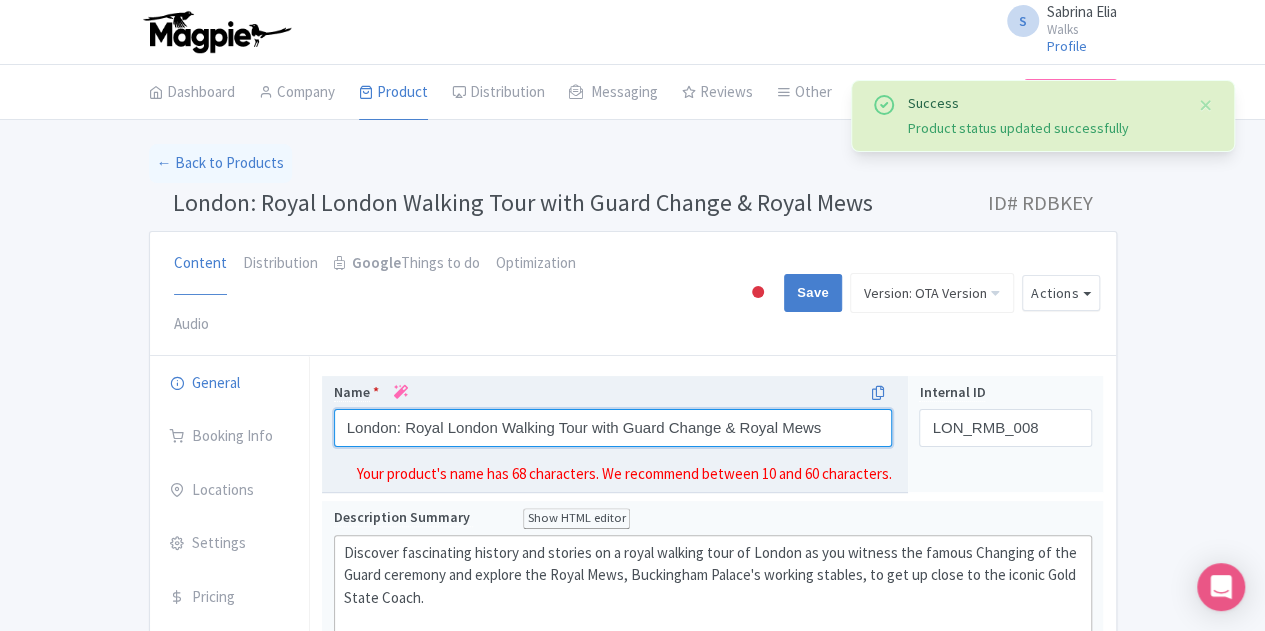 click on "London: Royal London Walking Tour with Guard Change & Royal Mews" at bounding box center (613, 428) 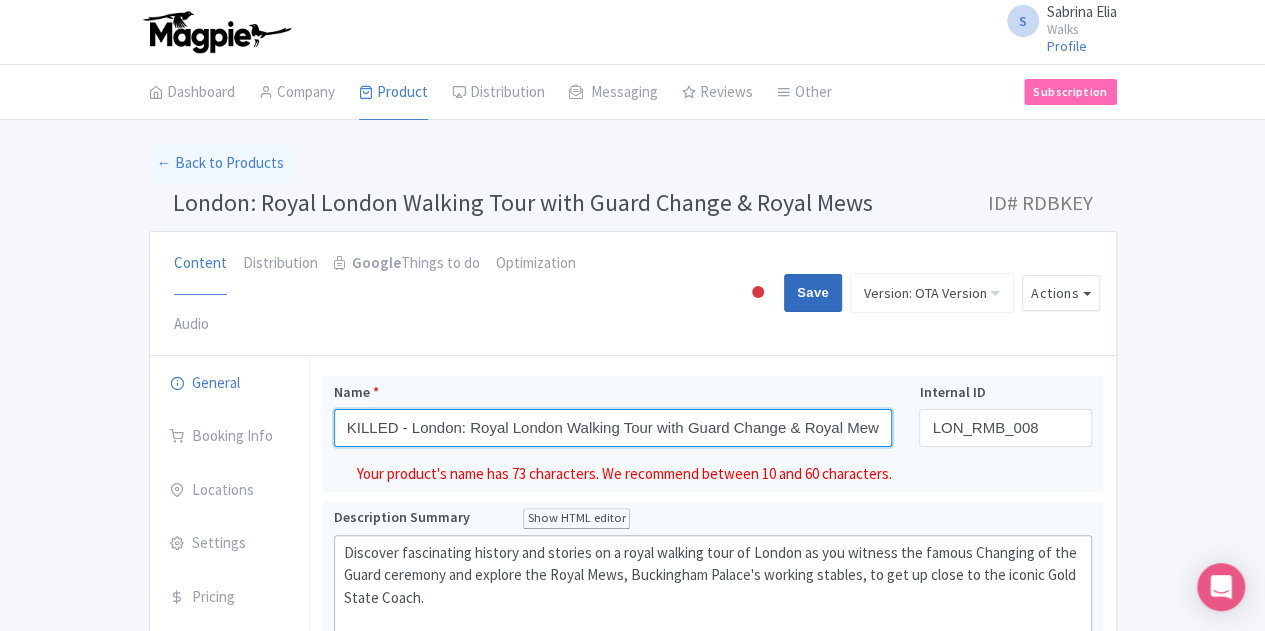 type on "KILLED - London: Royal London Walking Tour with Guard Change & Royal Mews" 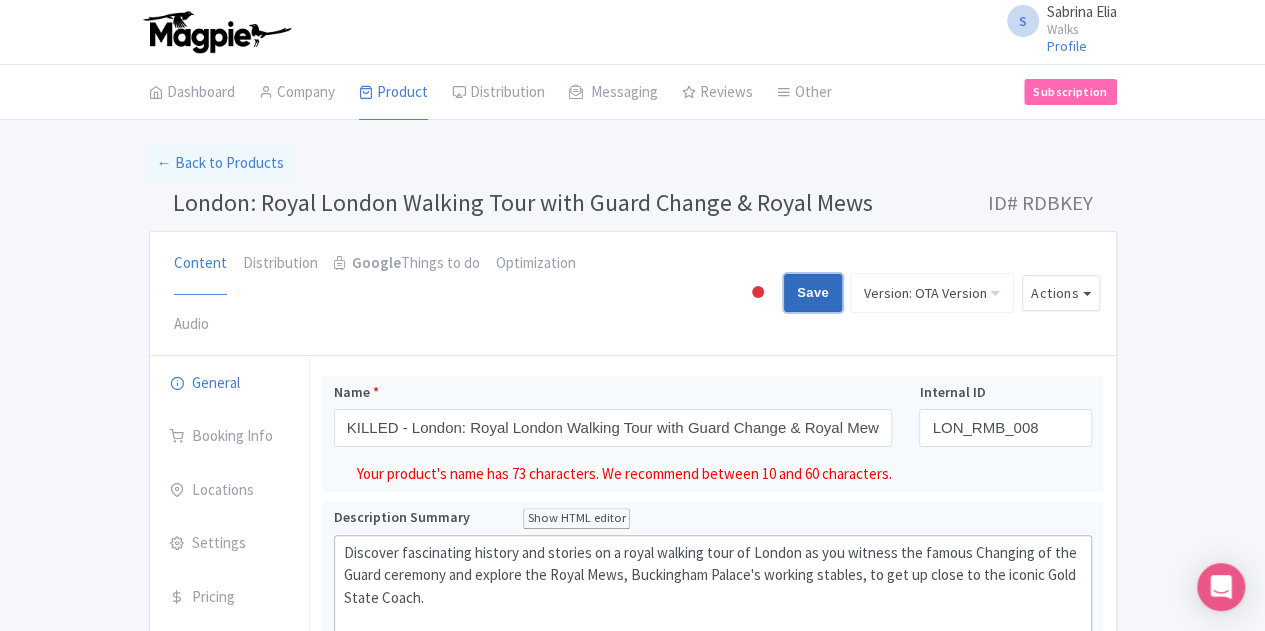 click on "Save" at bounding box center [813, 293] 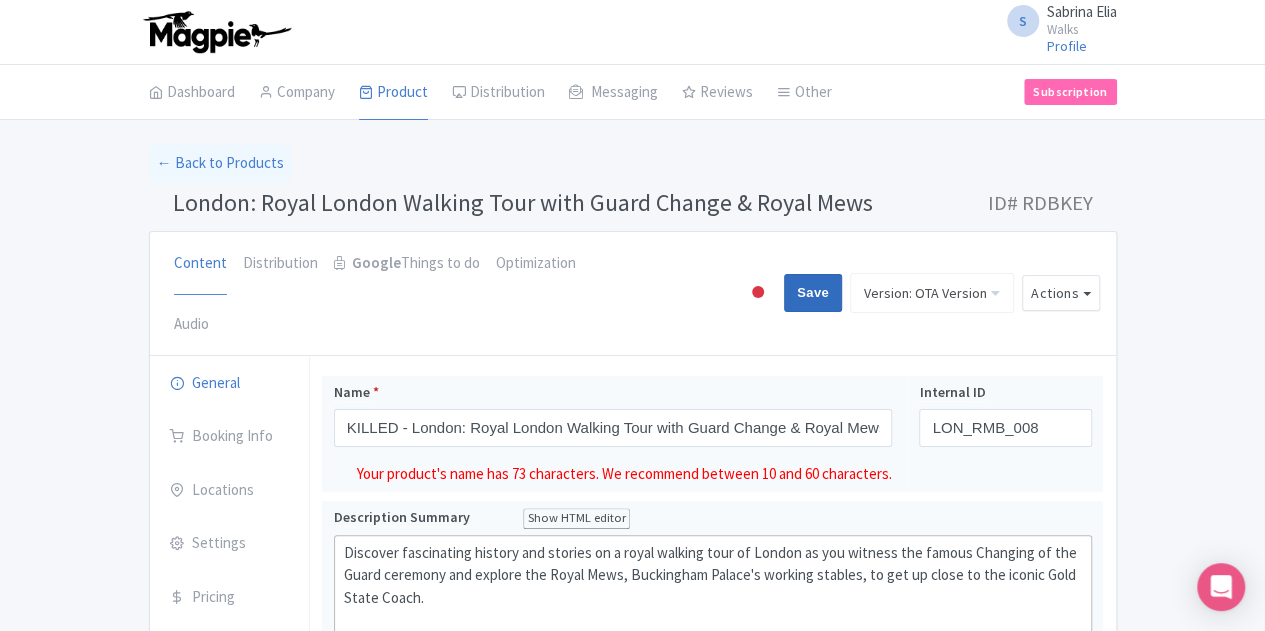 type on "Saving..." 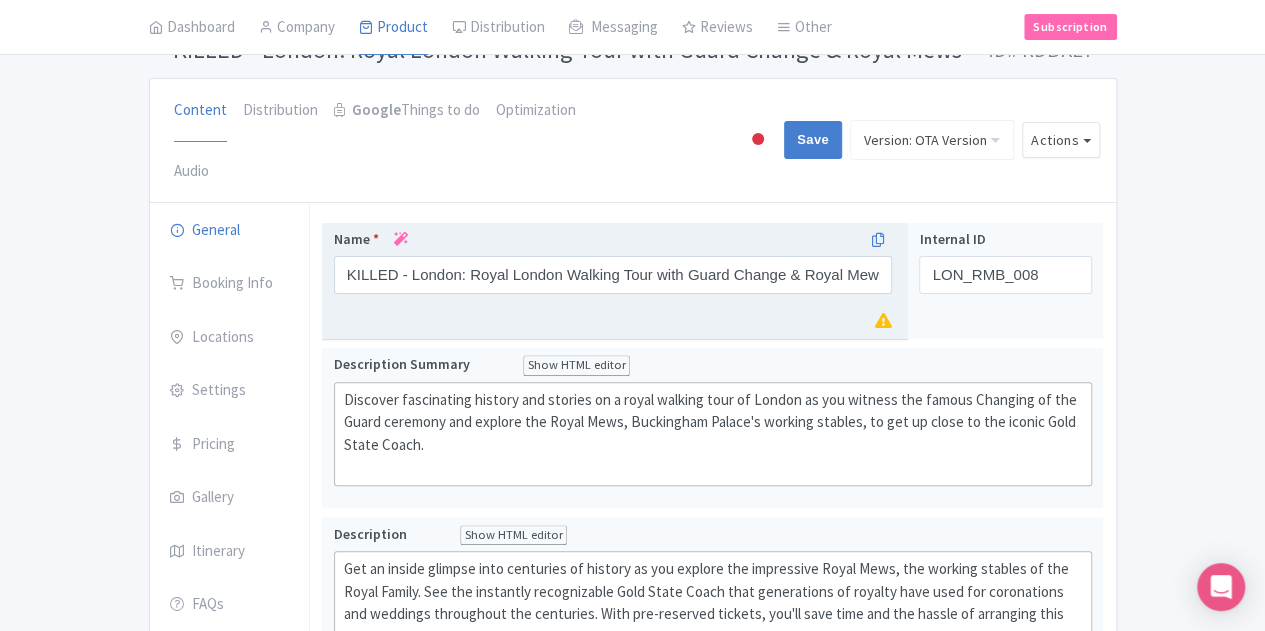 scroll, scrollTop: 12, scrollLeft: 0, axis: vertical 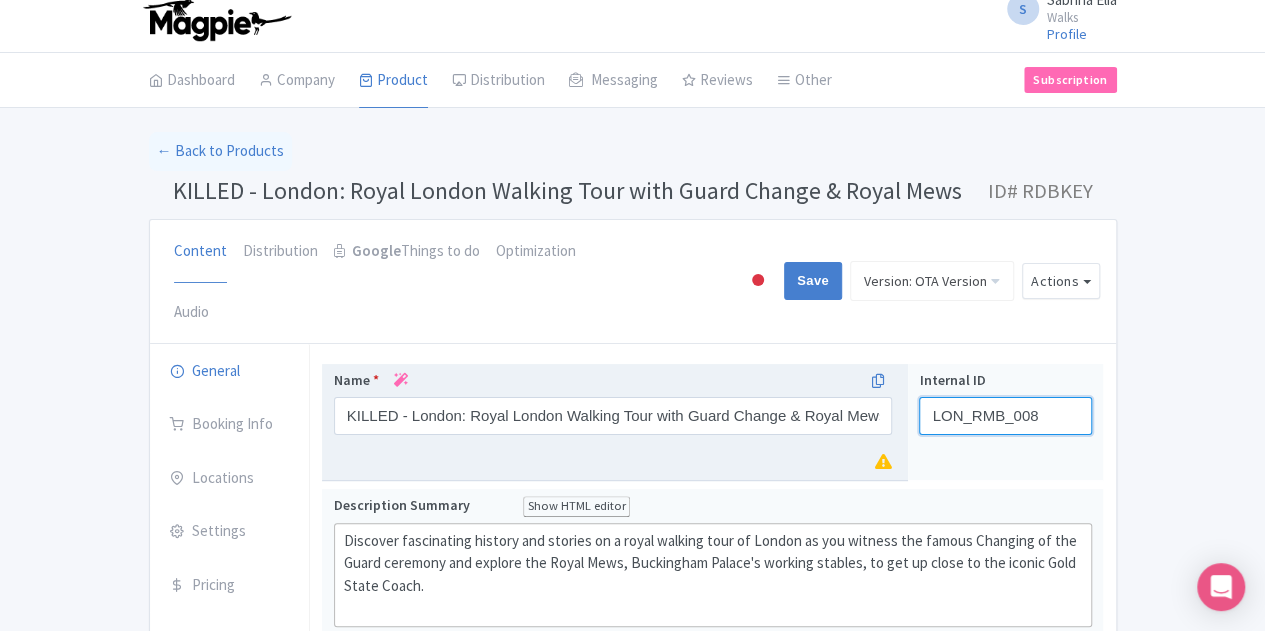 drag, startPoint x: 1068, startPoint y: 353, endPoint x: 978, endPoint y: 353, distance: 90 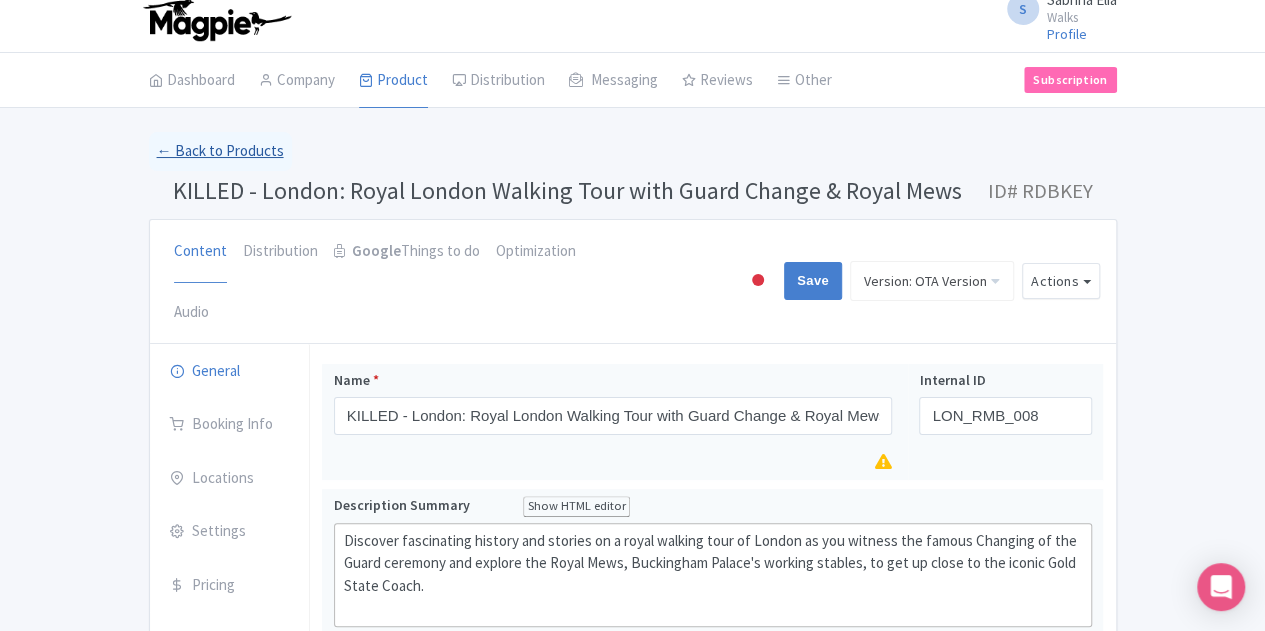 click on "← Back to Products" at bounding box center (220, 151) 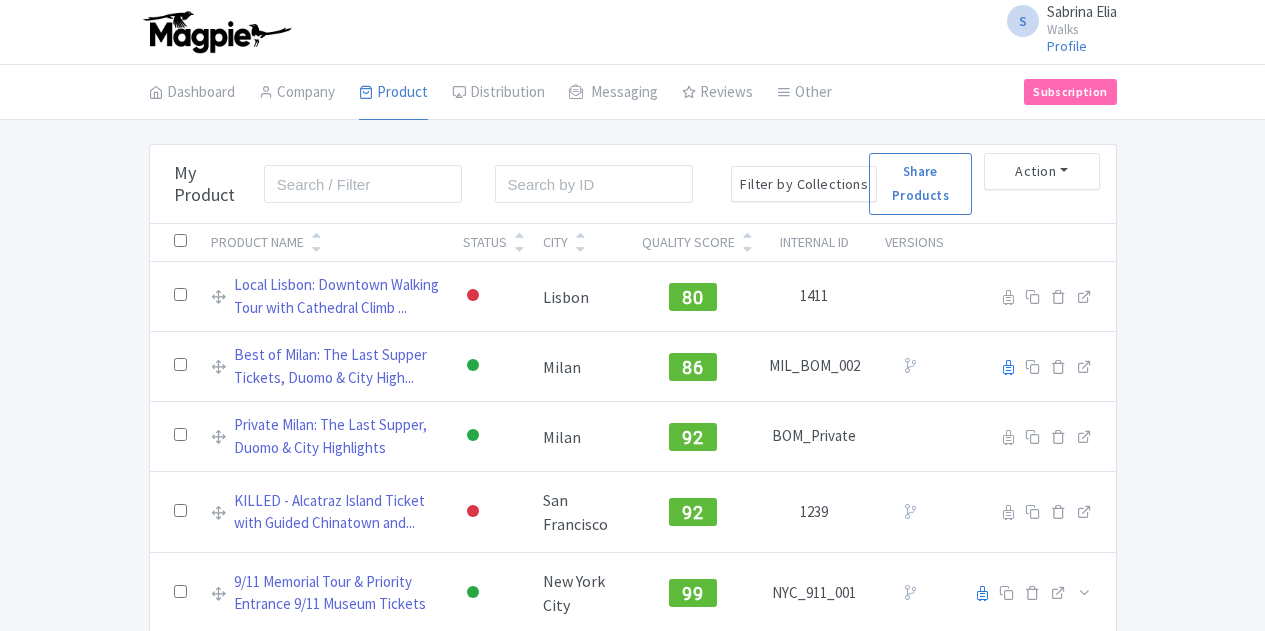 scroll, scrollTop: 0, scrollLeft: 0, axis: both 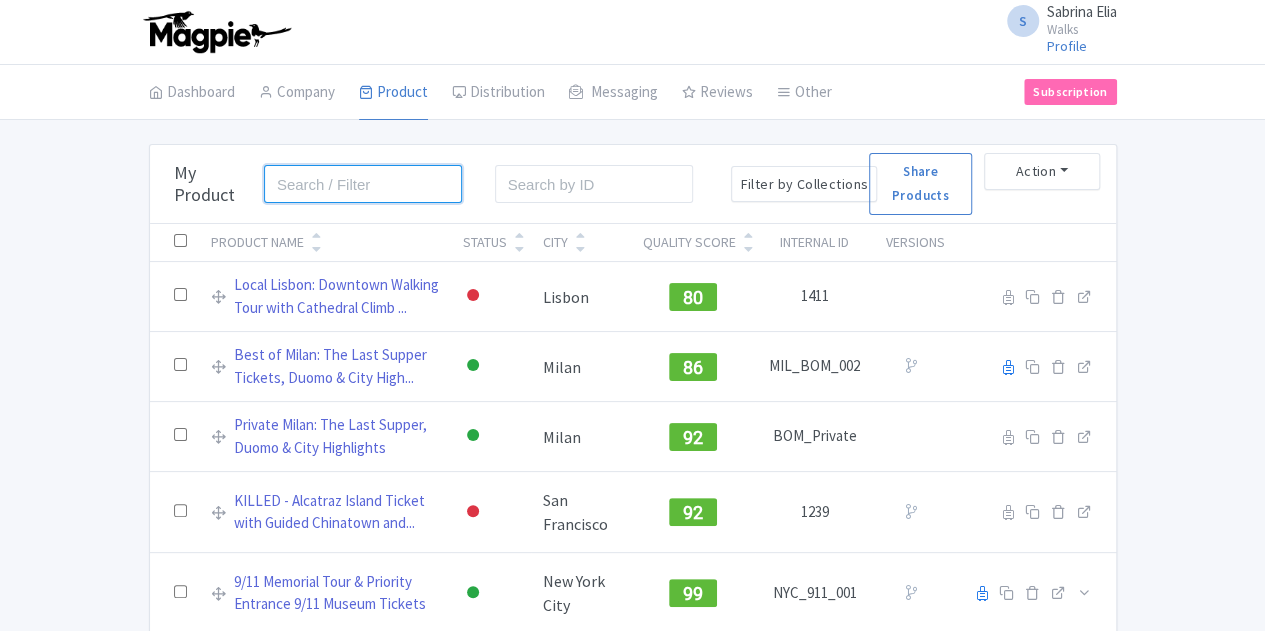 click at bounding box center (363, 184) 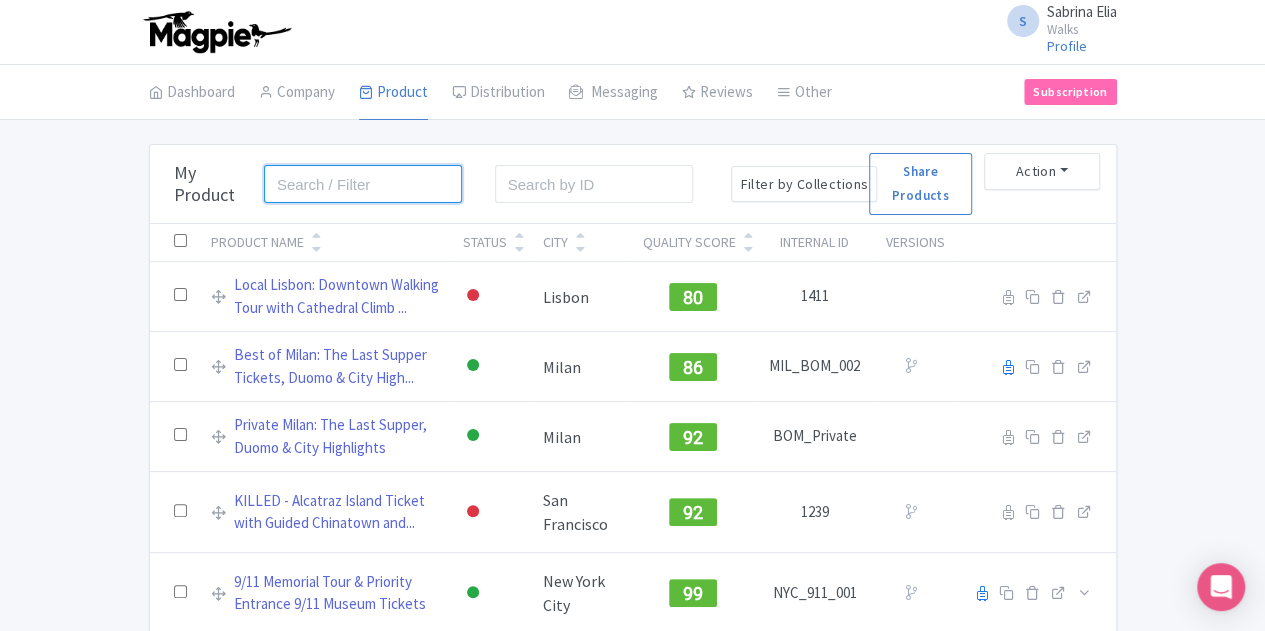 paste on "LON_RMB_008" 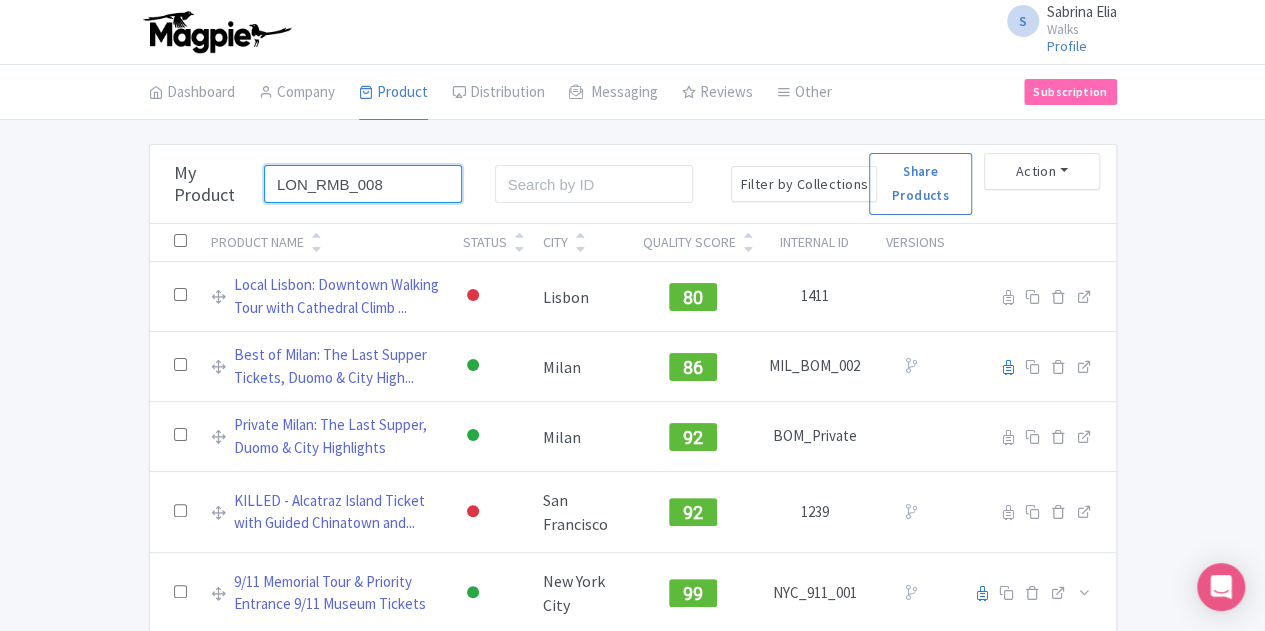 click on "Search" at bounding box center (0, 0) 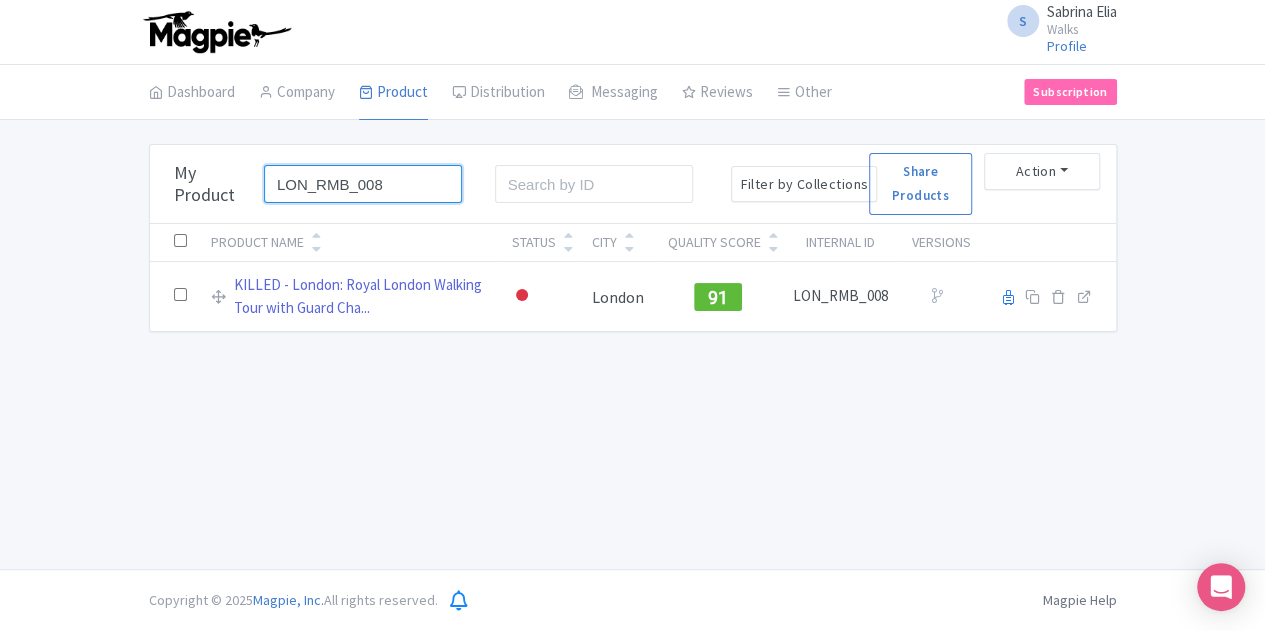 click on "LON_RMB_008" at bounding box center (363, 184) 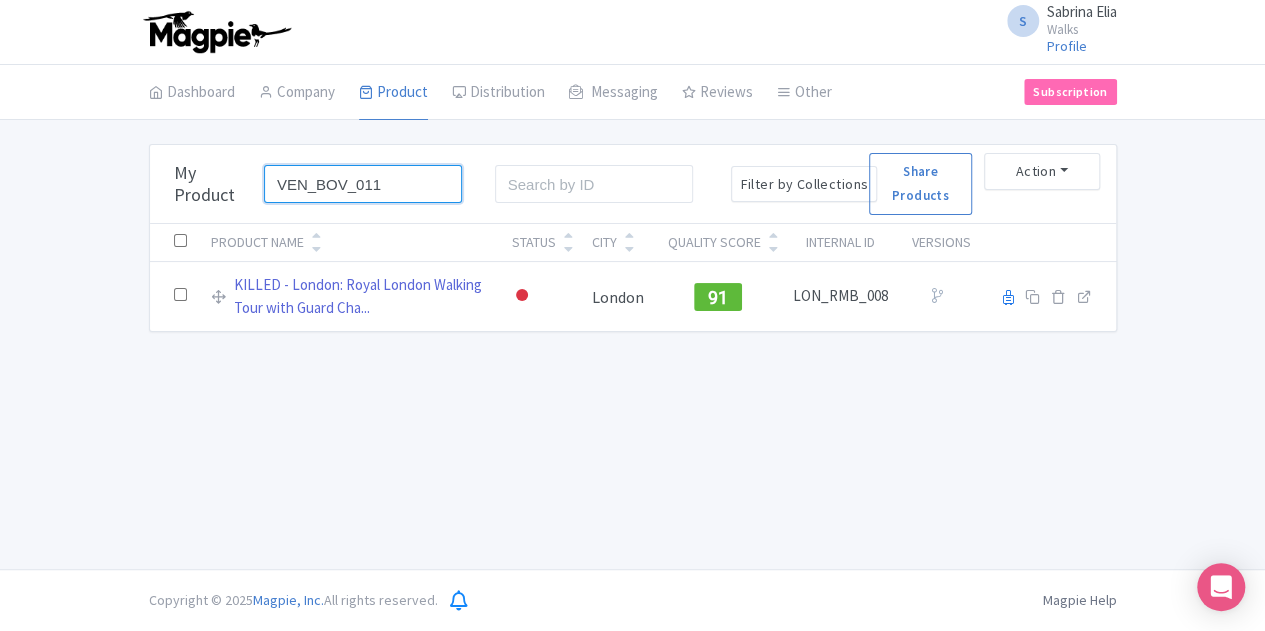 type on "VEN_BOV_011" 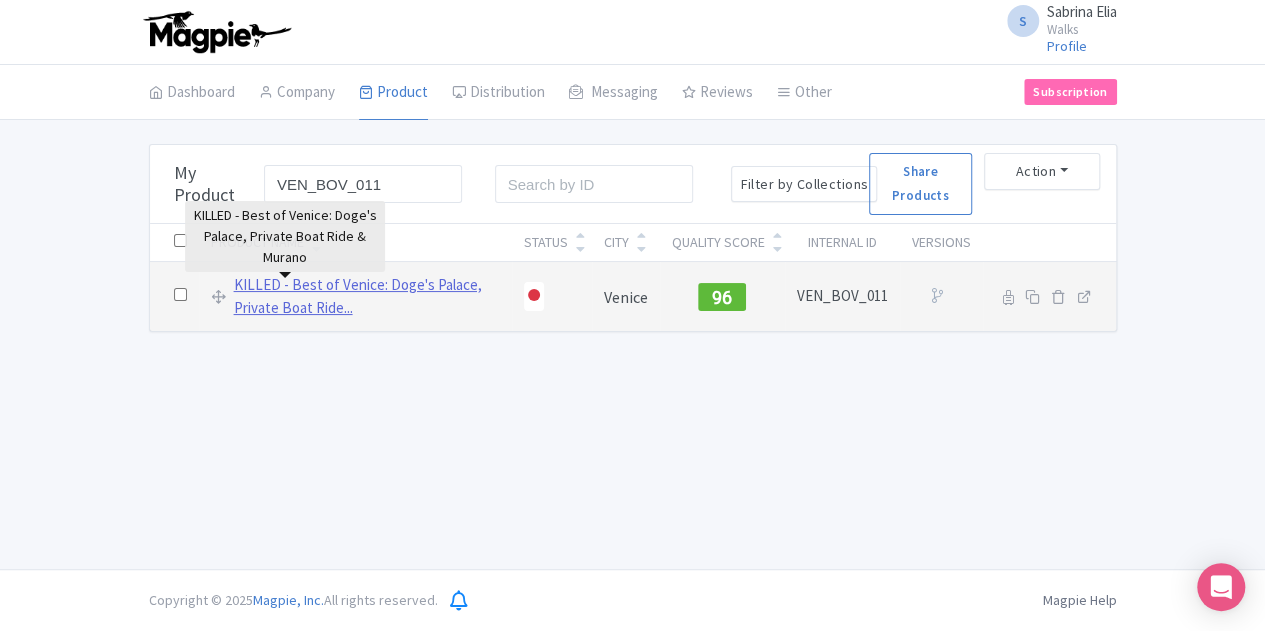 click on "KILLED - Best of Venice: Doge's Palace, Private Boat Ride..." at bounding box center [367, 296] 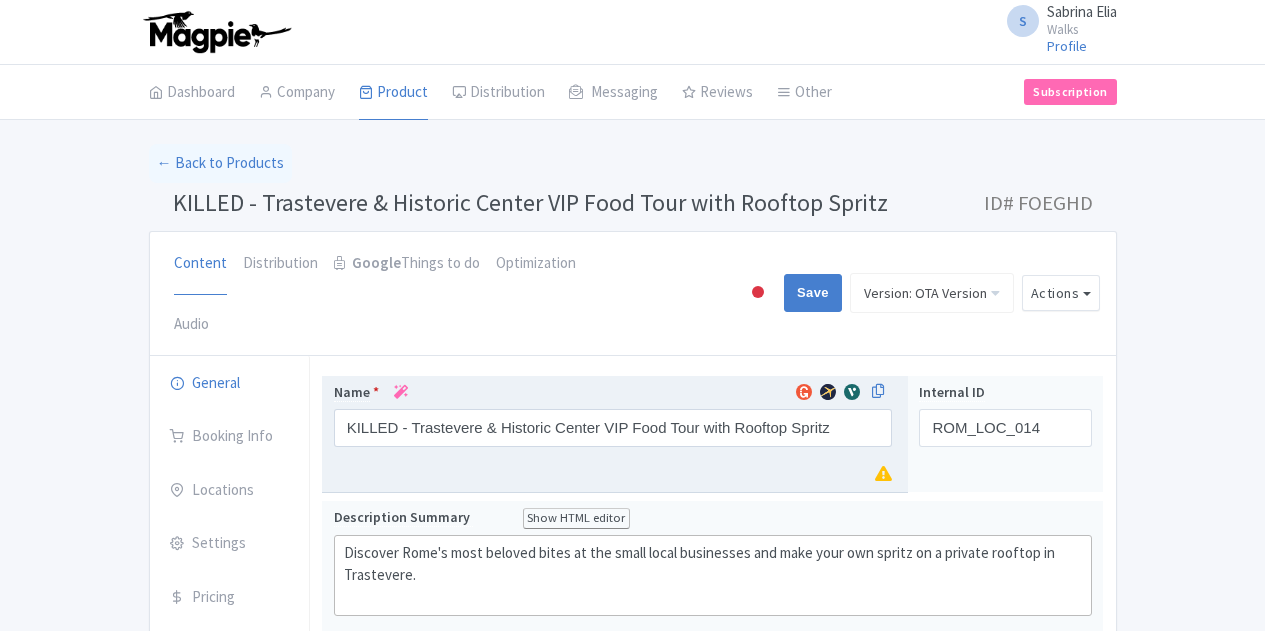 scroll, scrollTop: 0, scrollLeft: 0, axis: both 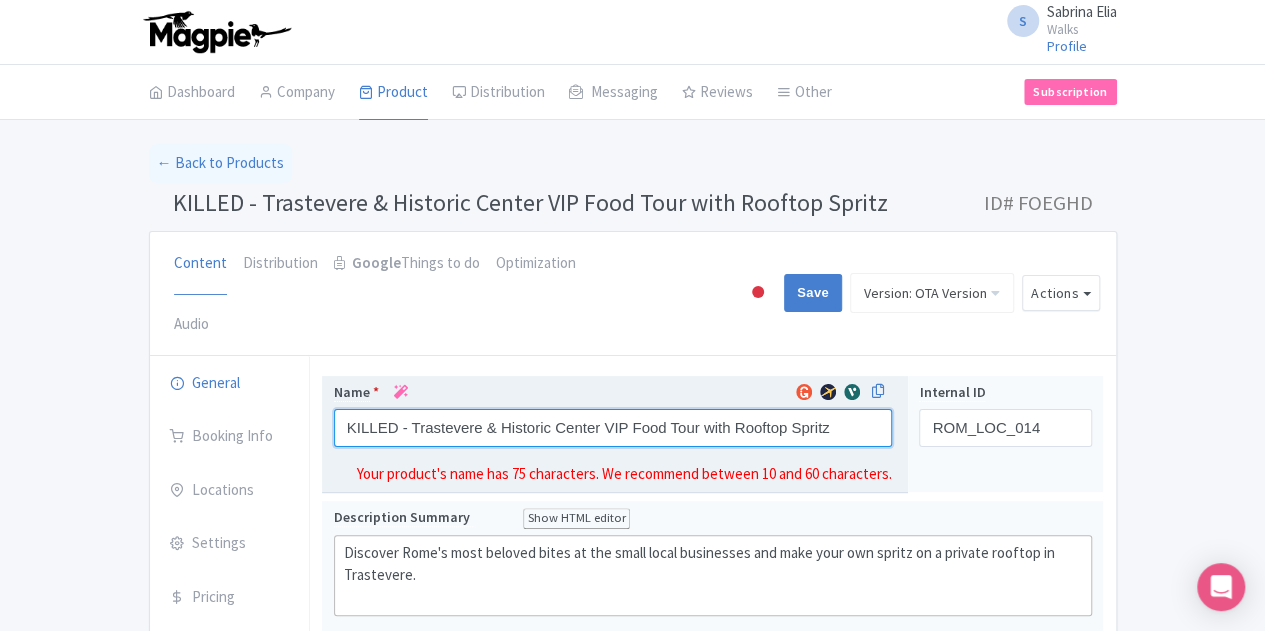 drag, startPoint x: 322, startPoint y: 358, endPoint x: 744, endPoint y: 366, distance: 422.07584 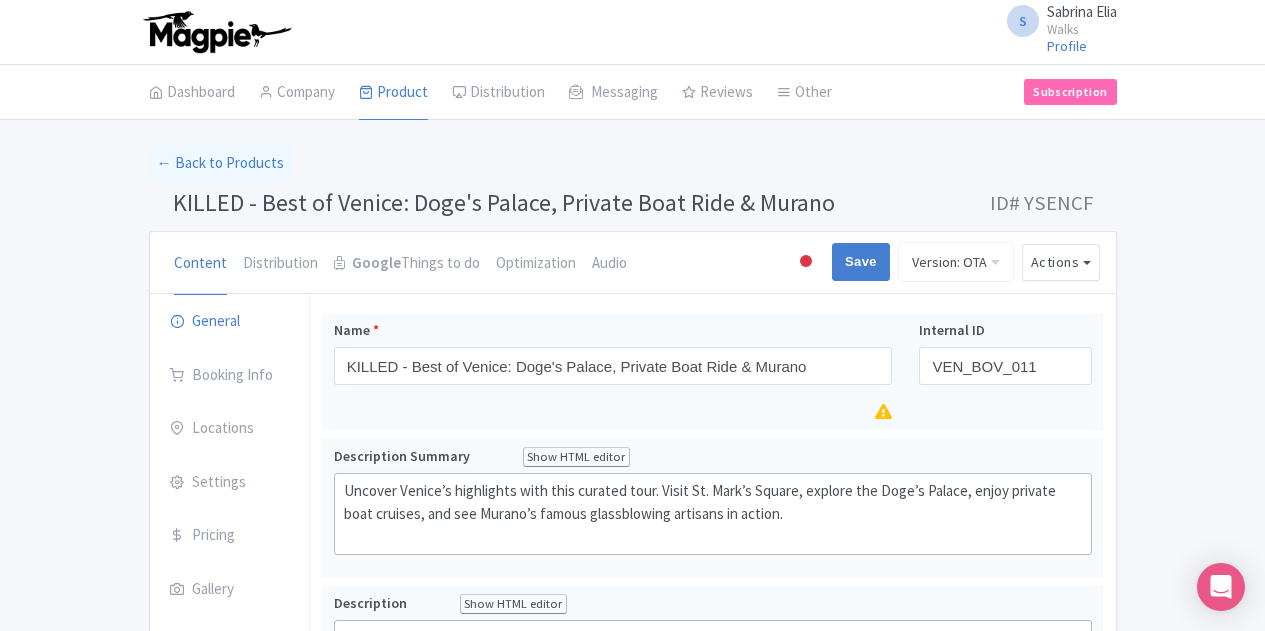 scroll, scrollTop: 0, scrollLeft: 0, axis: both 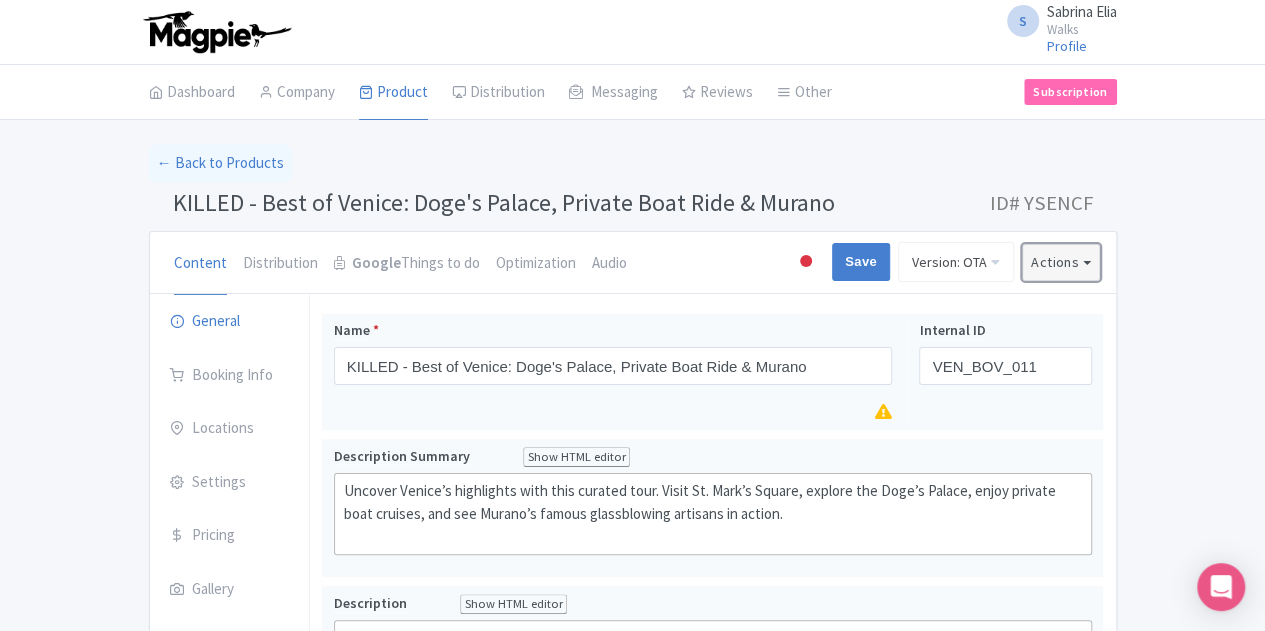 click on "Actions" at bounding box center (1061, 262) 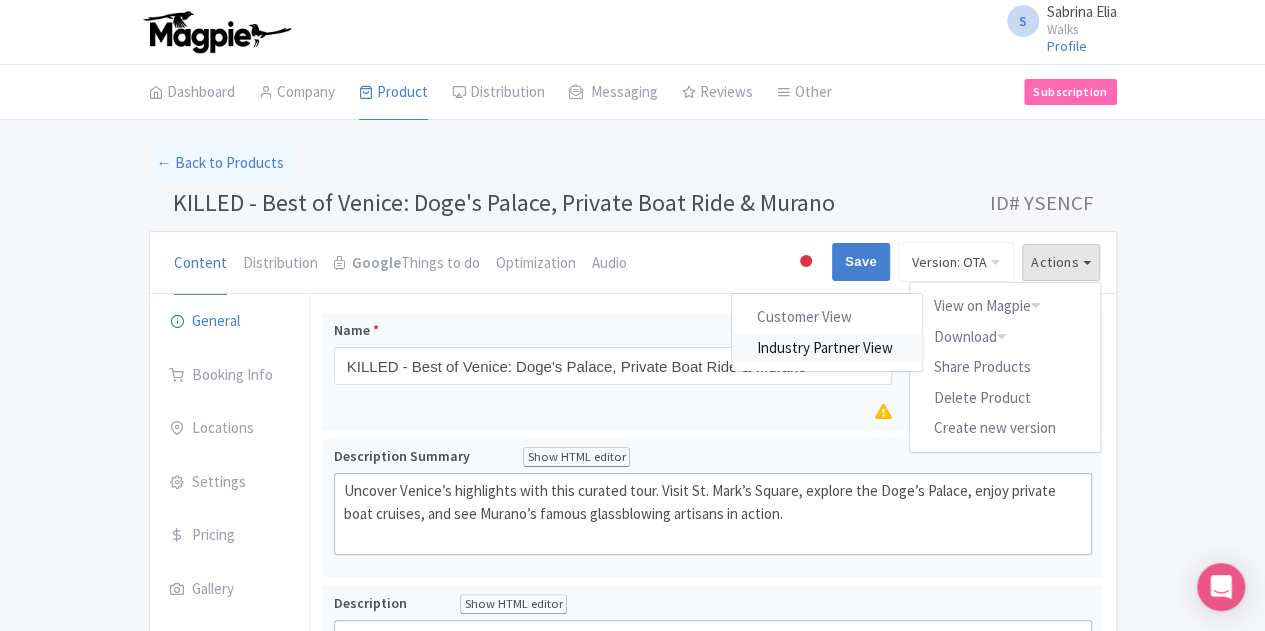 click on "Industry Partner View" at bounding box center (827, 347) 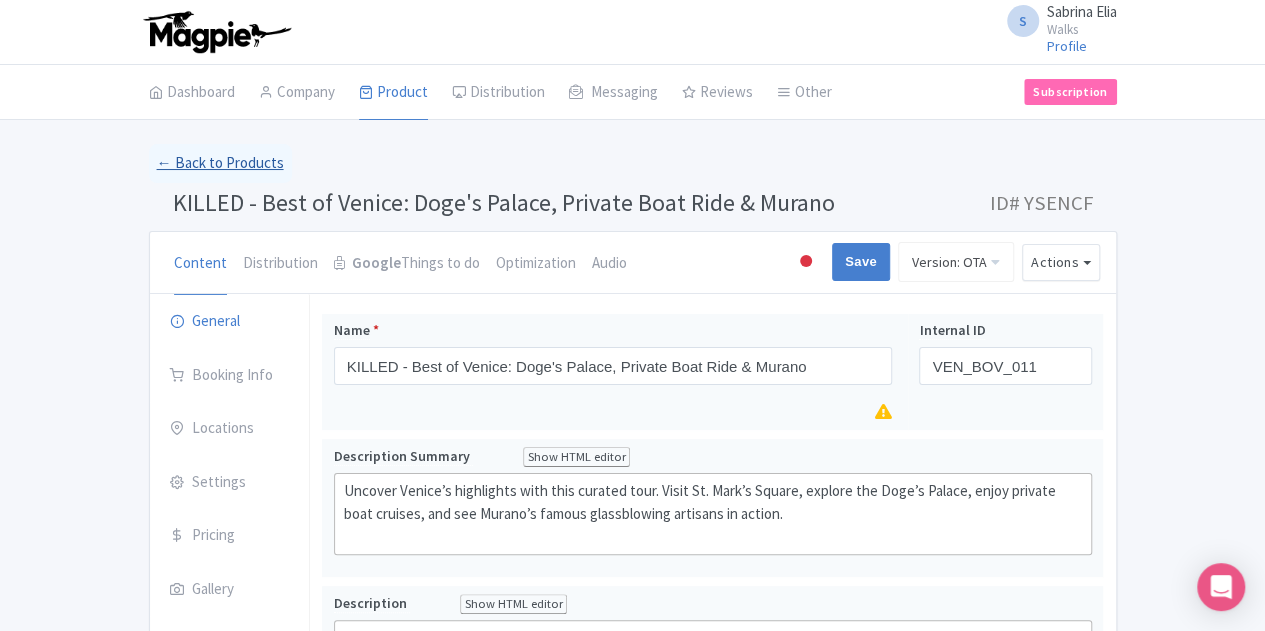 drag, startPoint x: 70, startPoint y: 163, endPoint x: 100, endPoint y: 157, distance: 30.594116 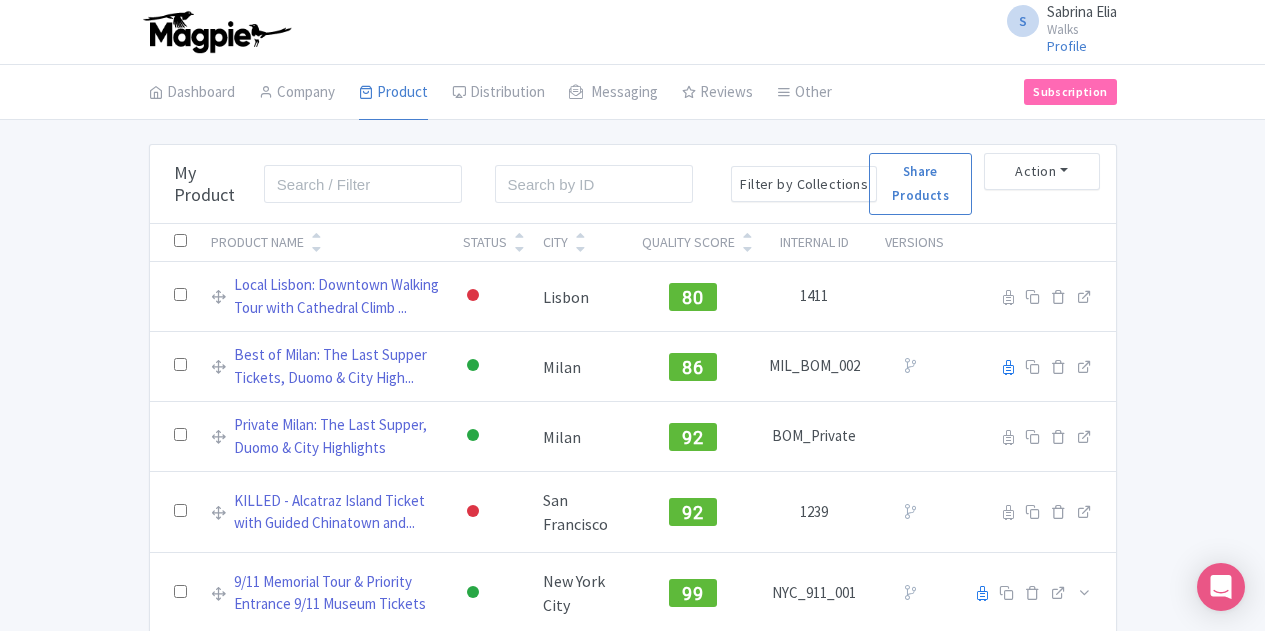 scroll, scrollTop: 0, scrollLeft: 0, axis: both 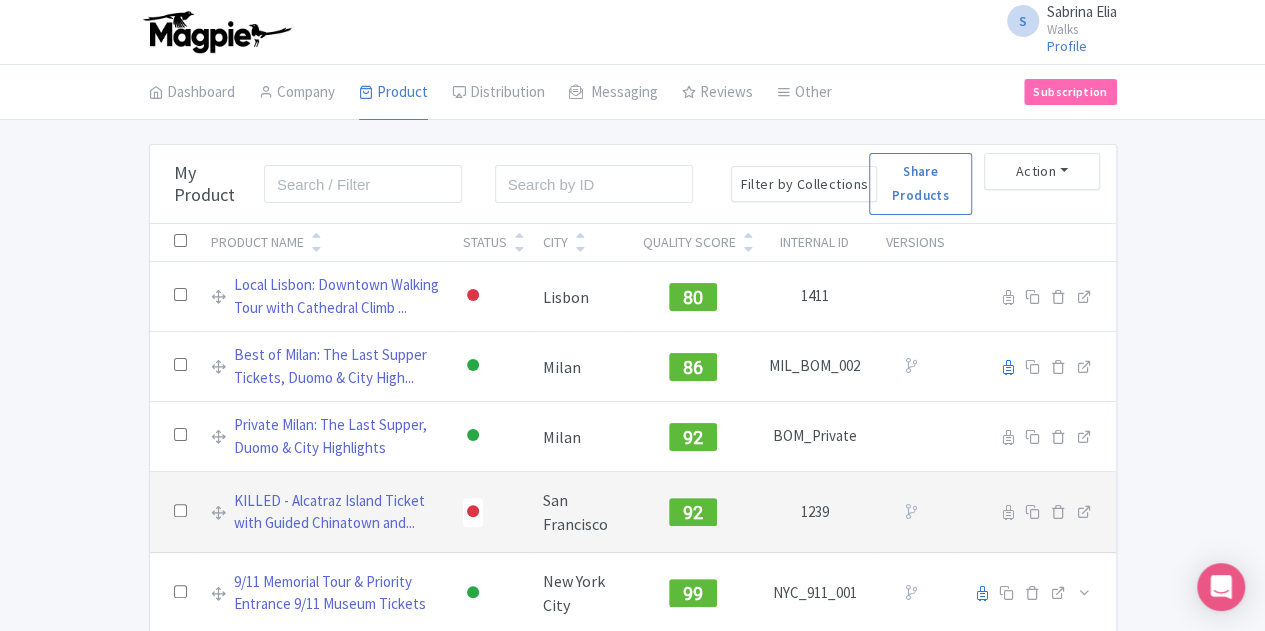 click at bounding box center (1035, 512) 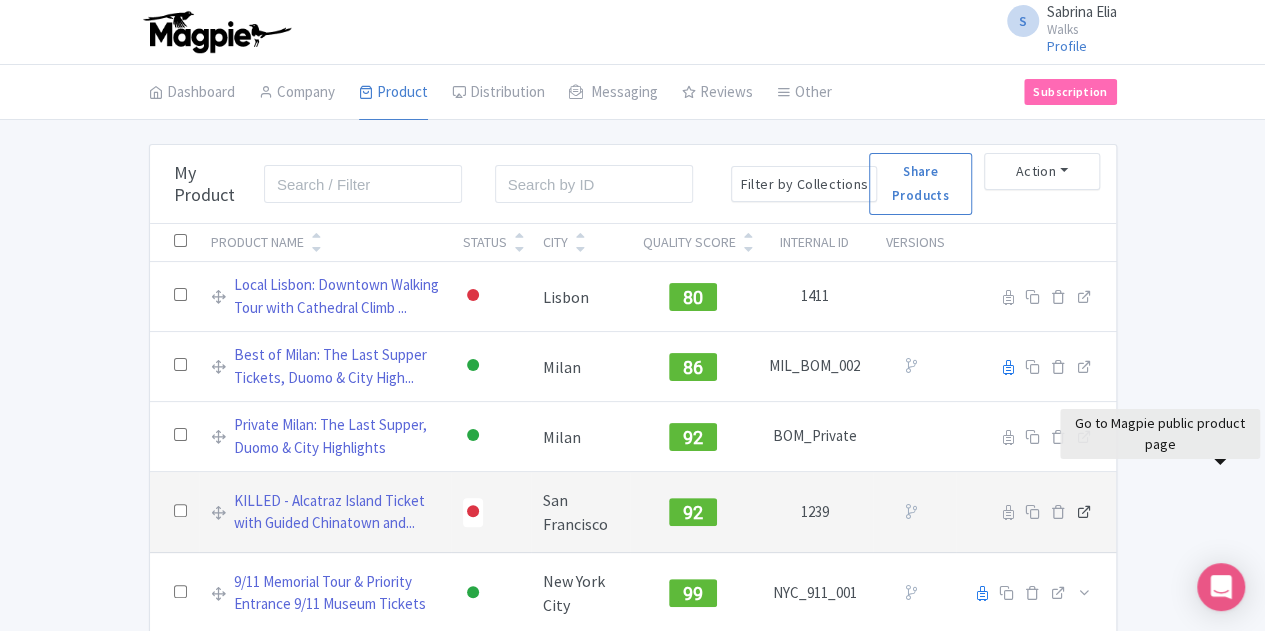 click at bounding box center (1084, 511) 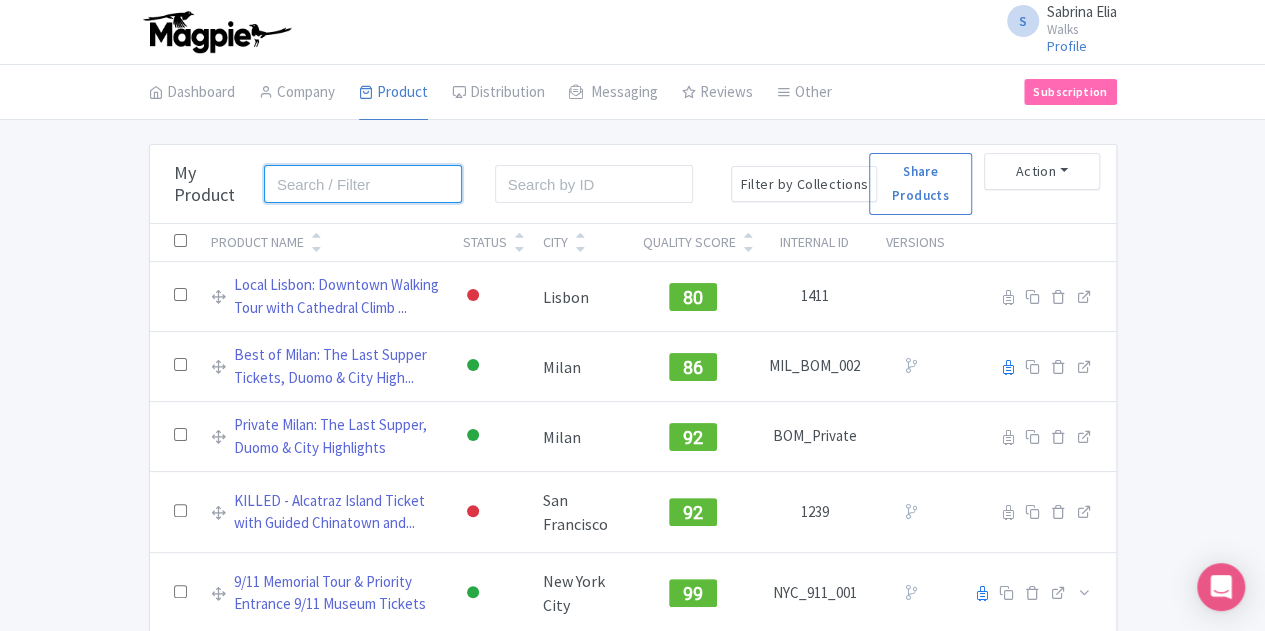 click at bounding box center [363, 184] 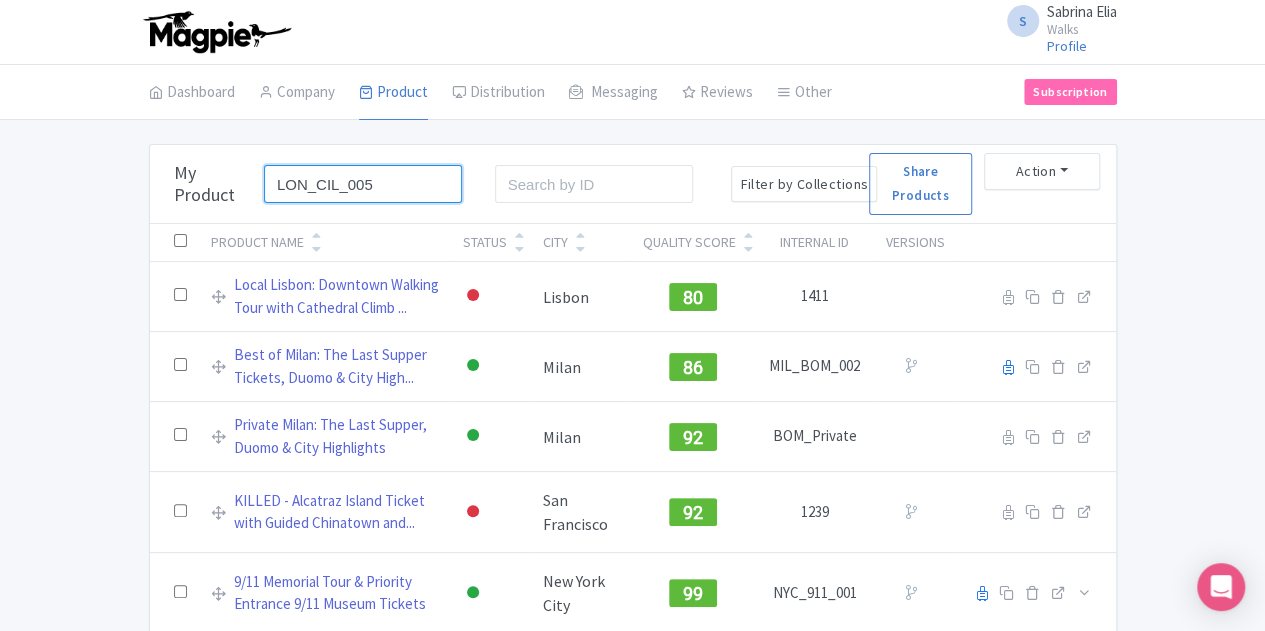 click on "Search" at bounding box center (0, 0) 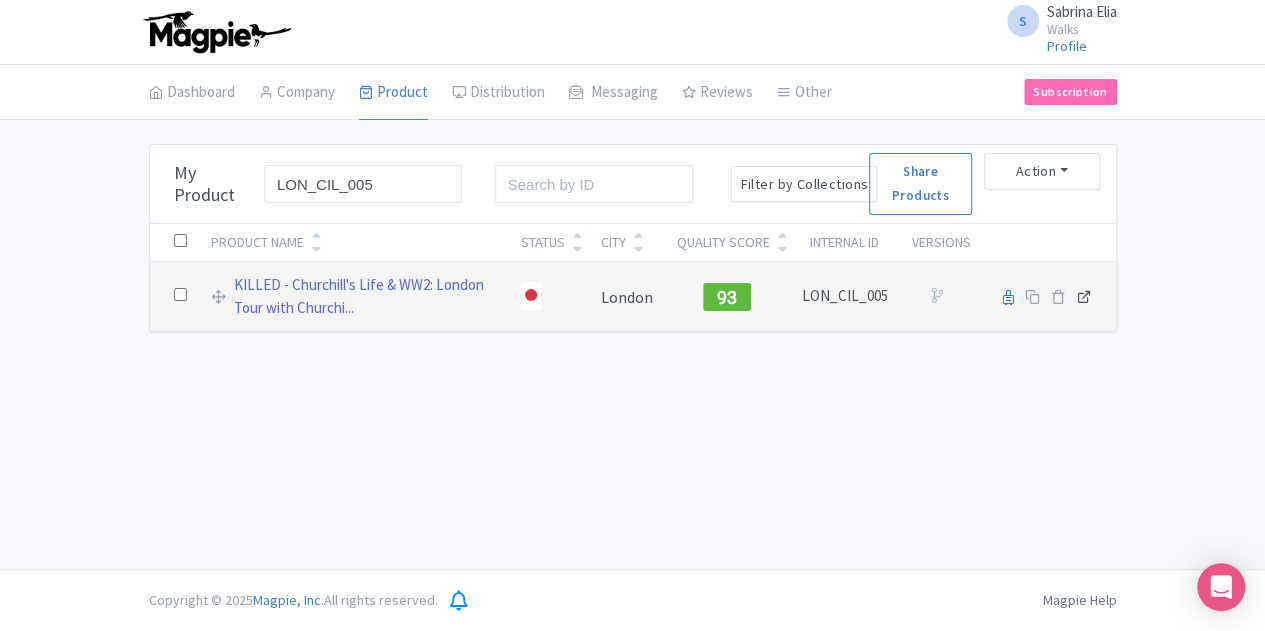 click at bounding box center [1084, 296] 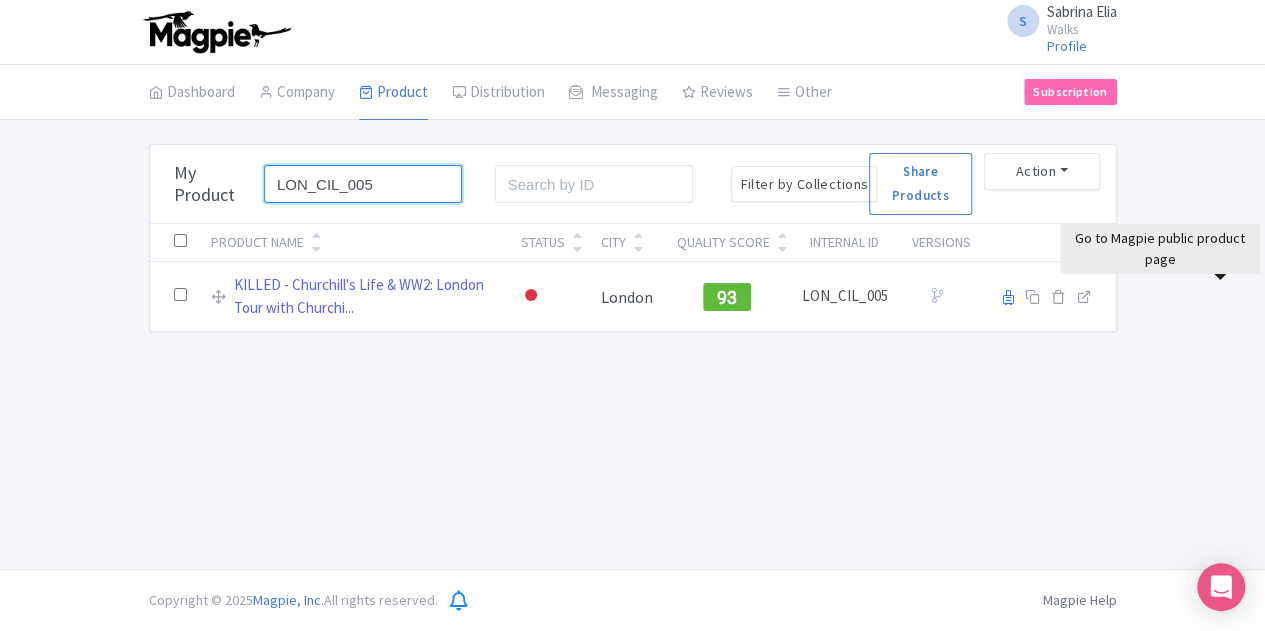 click on "LON_CIL_005" at bounding box center (363, 184) 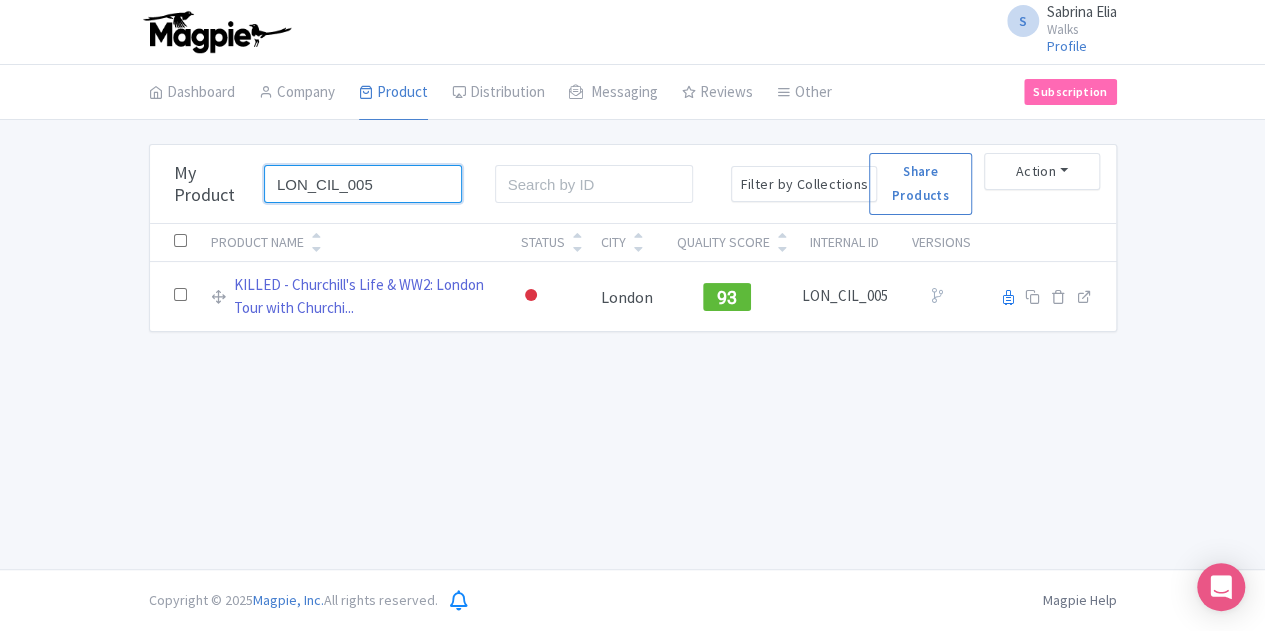 click on "LON_CIL_005" at bounding box center [363, 184] 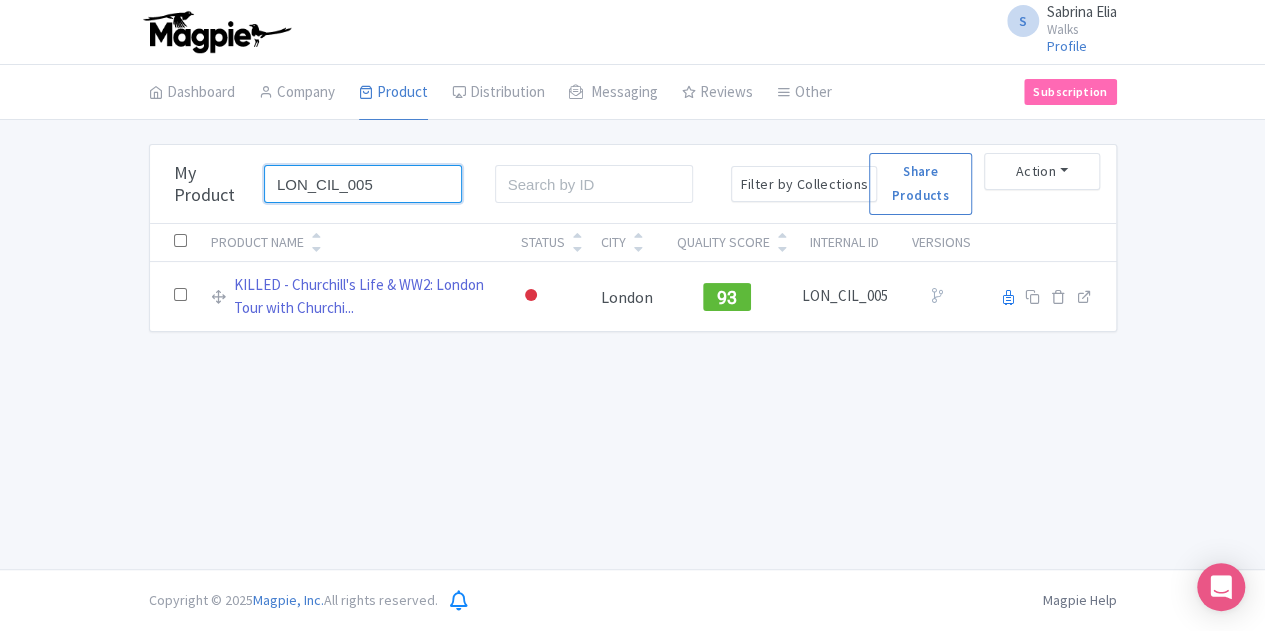 paste on "RMB_008" 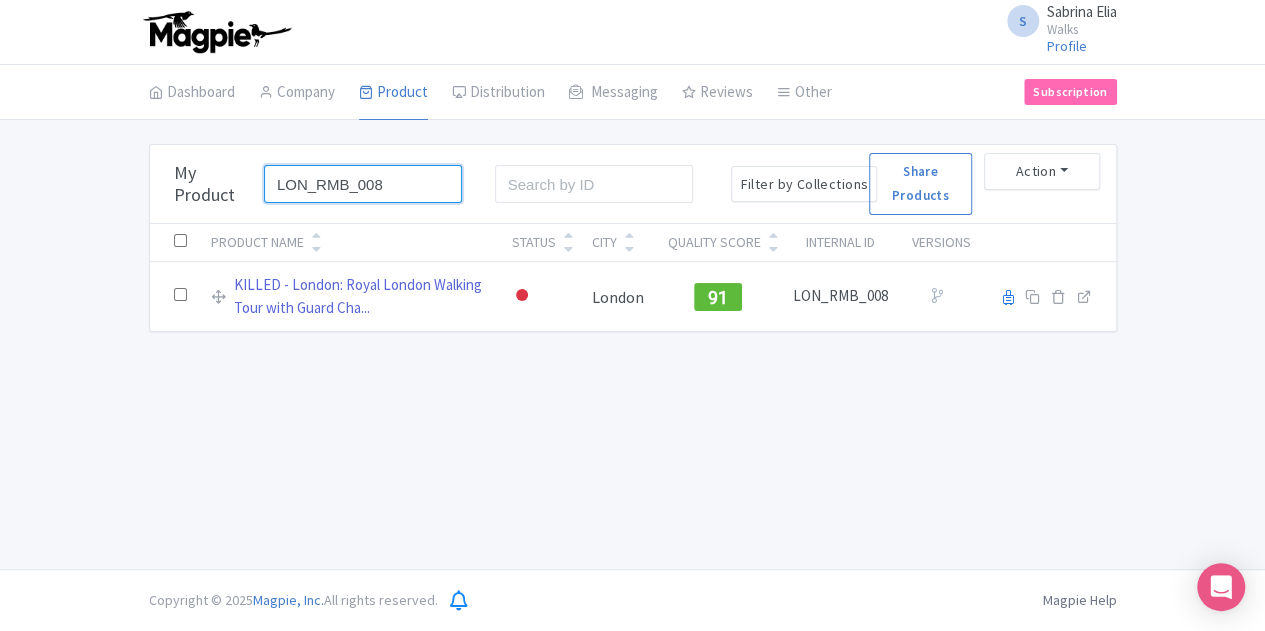 type on "LON_RMB_008" 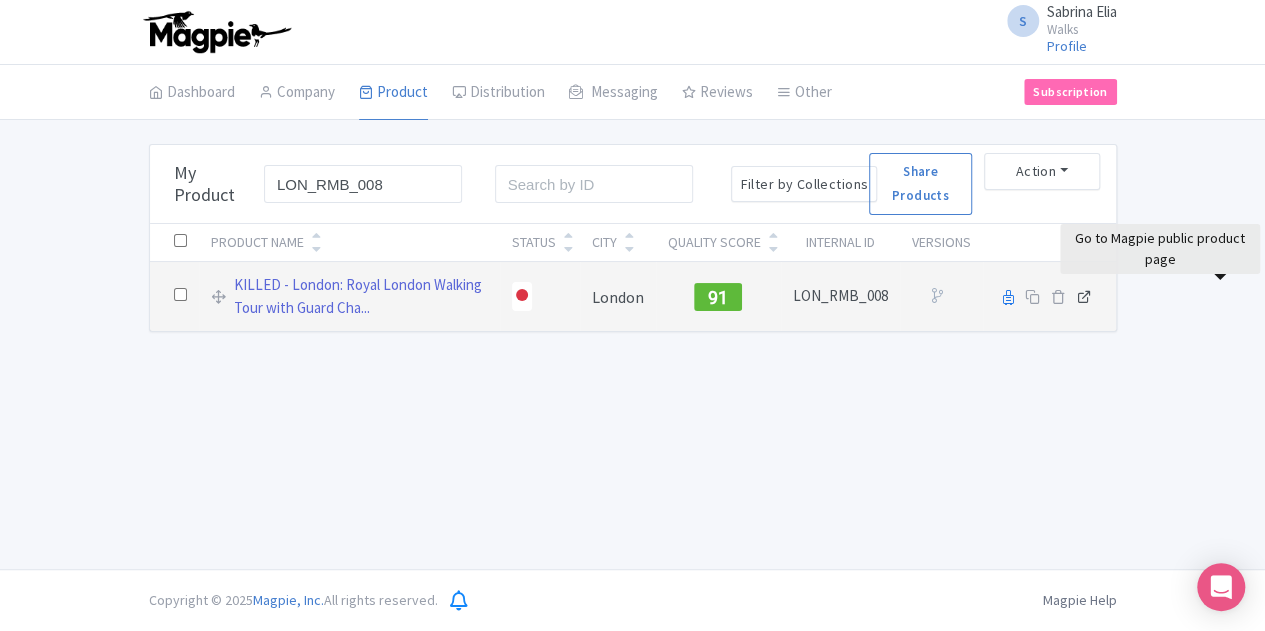 click at bounding box center (1084, 296) 